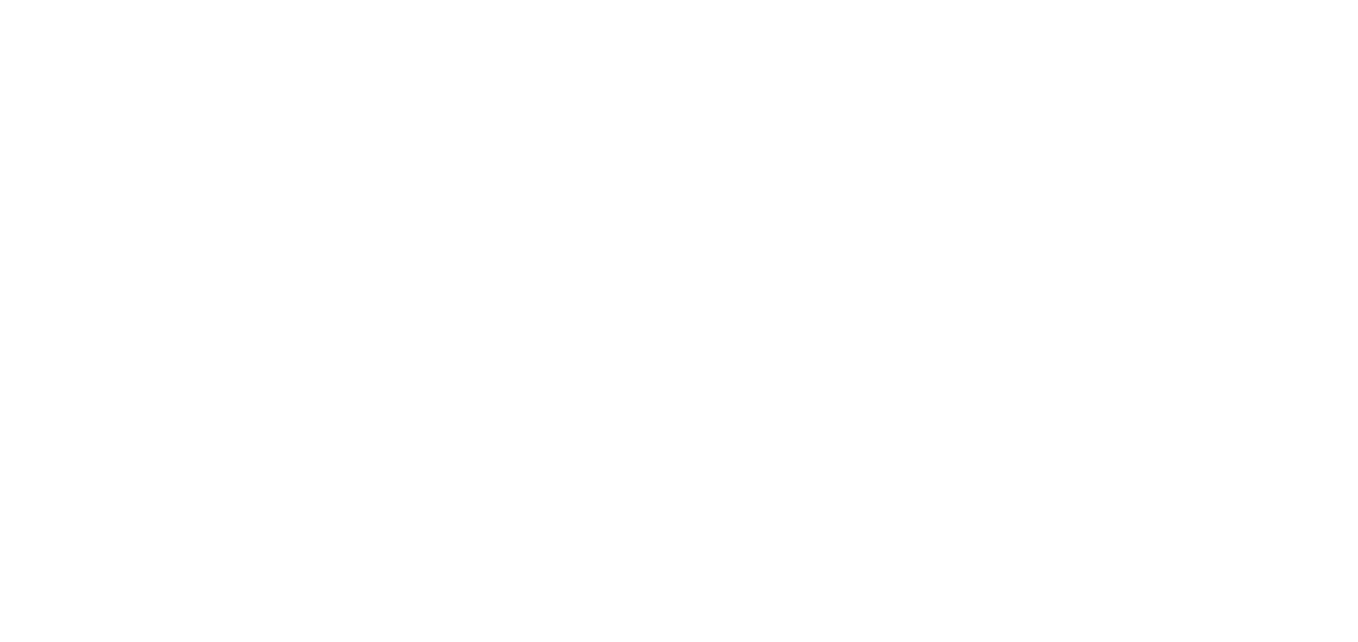 scroll, scrollTop: 0, scrollLeft: 0, axis: both 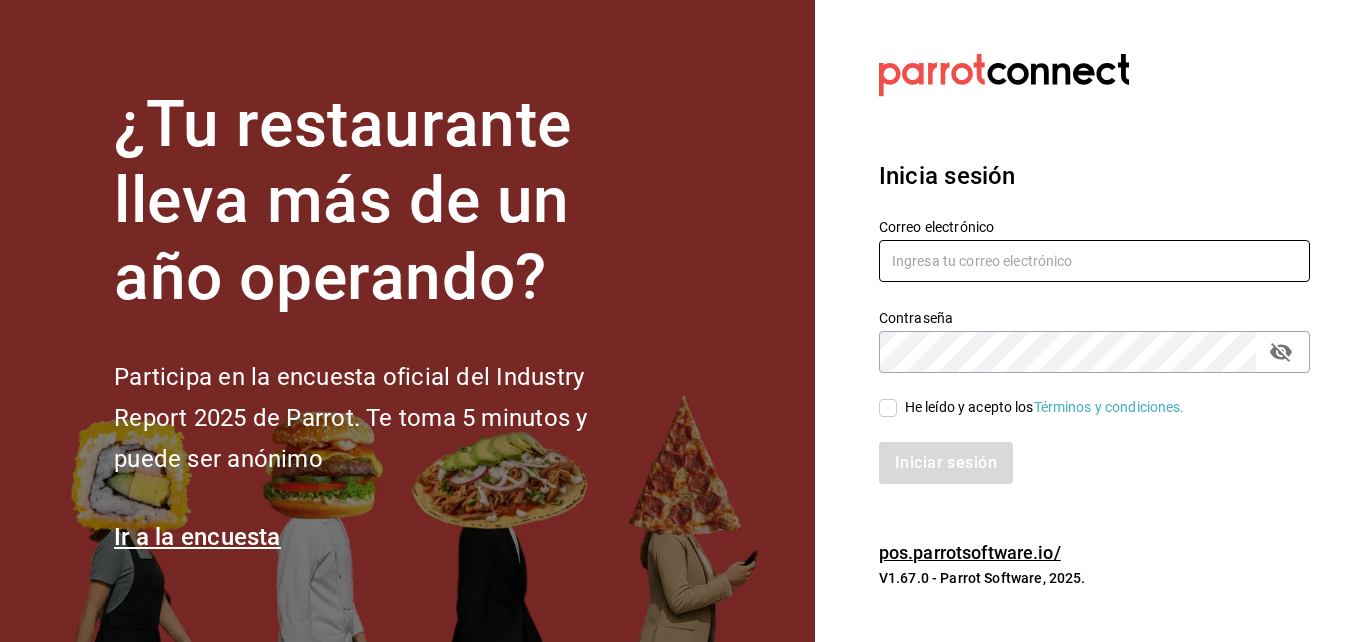 type on "ing.[EMAIL]@[DOMAIN]" 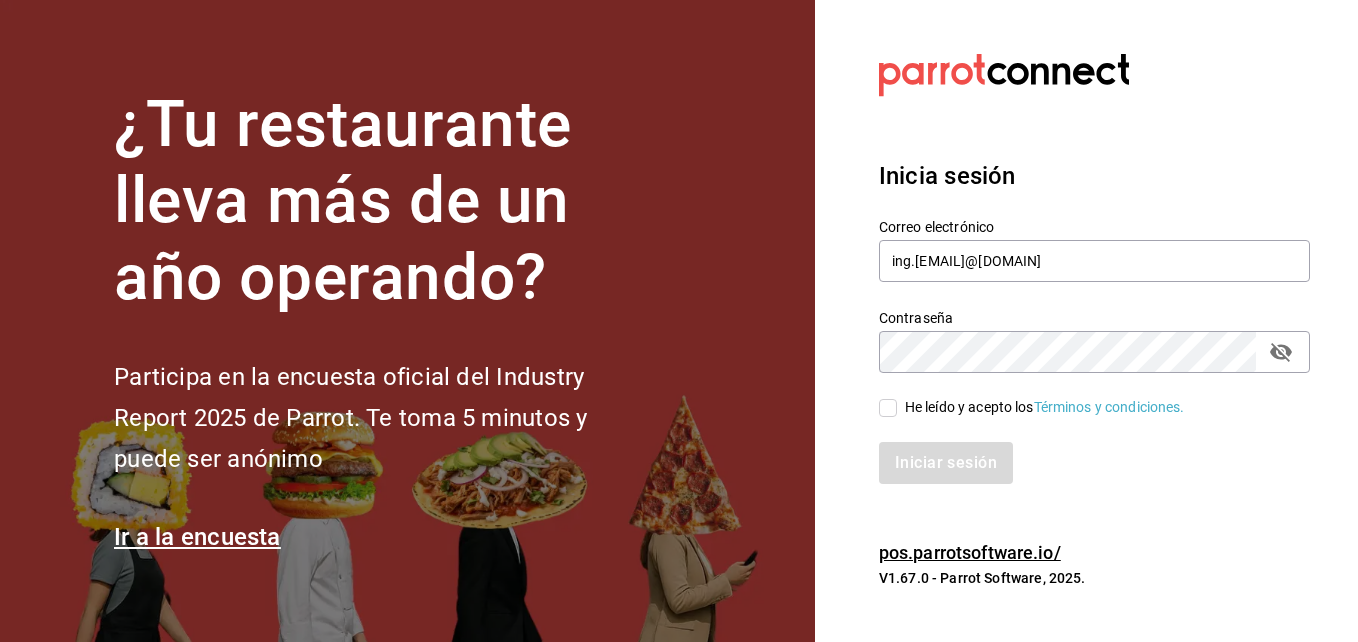 click on "He leído y acepto los  Términos y condiciones." at bounding box center (1045, 407) 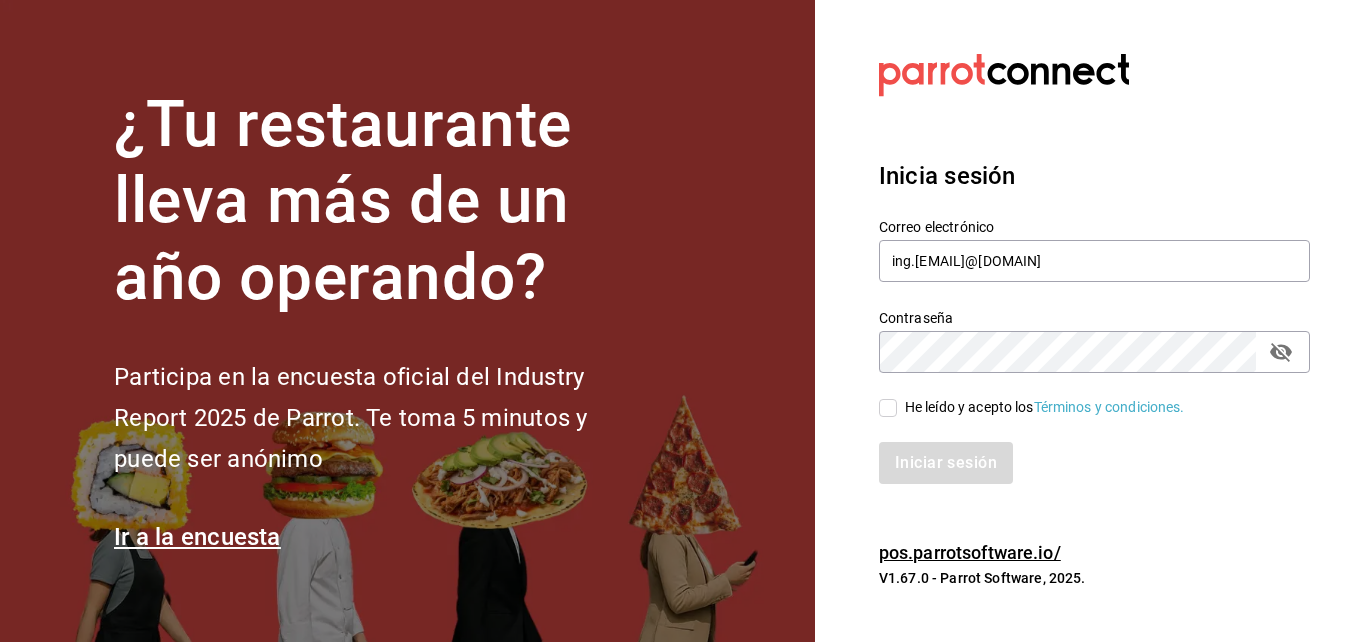 checkbox on "true" 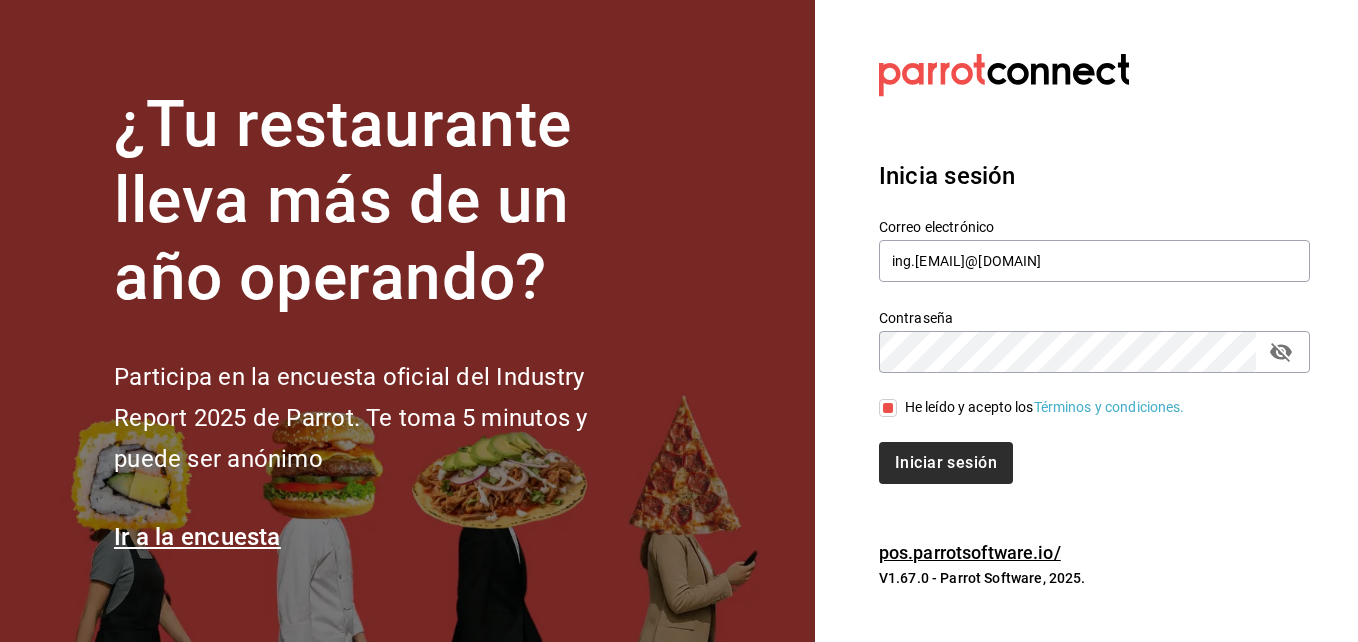 click on "Iniciar sesión" at bounding box center [1082, 451] 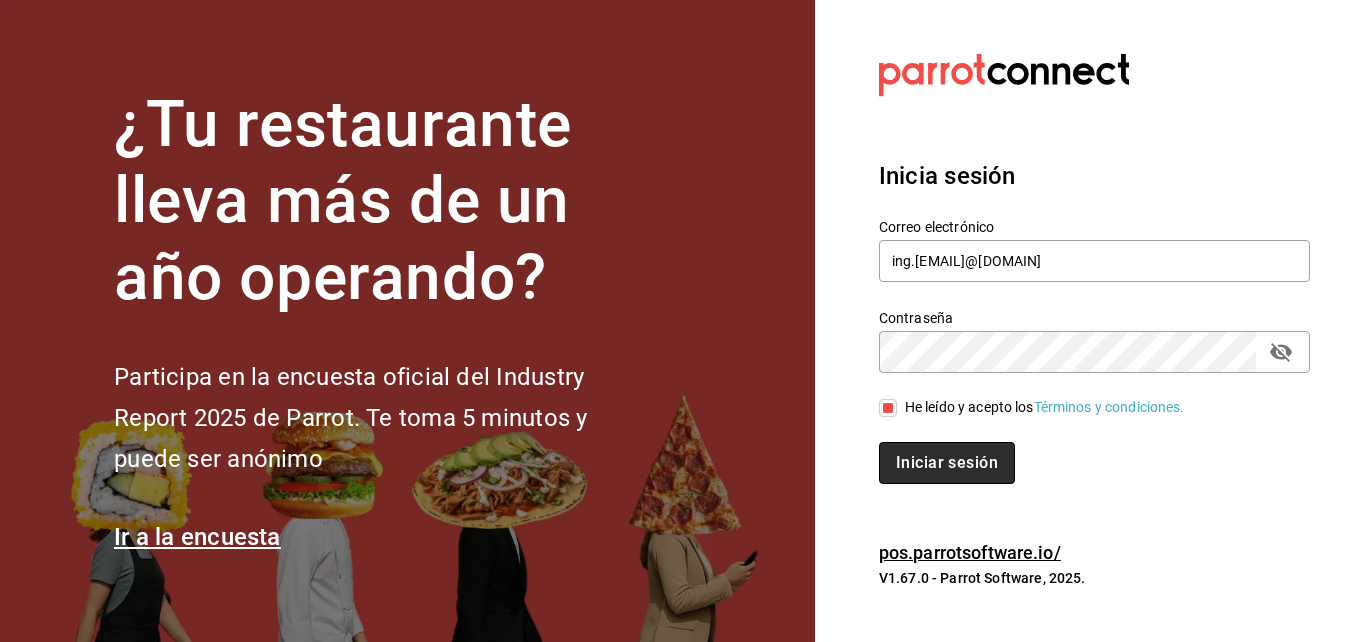 click on "Iniciar sesión" at bounding box center [947, 463] 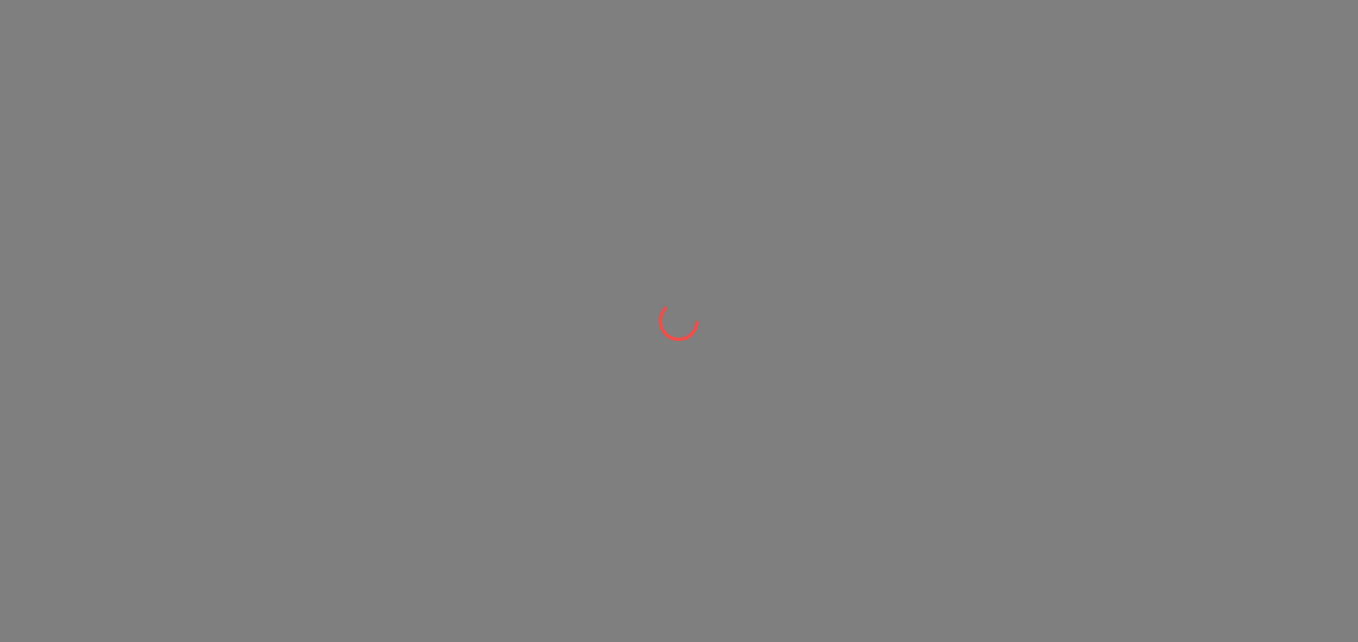 scroll, scrollTop: 0, scrollLeft: 0, axis: both 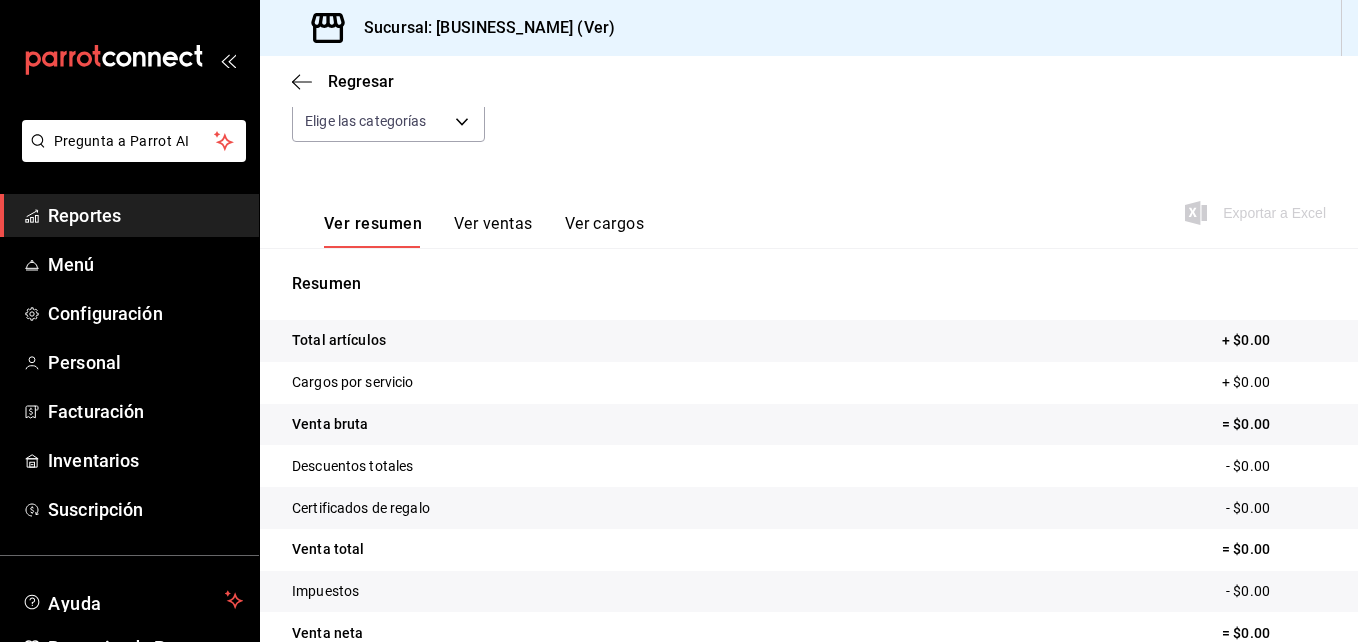 click on "Reportes" at bounding box center [145, 215] 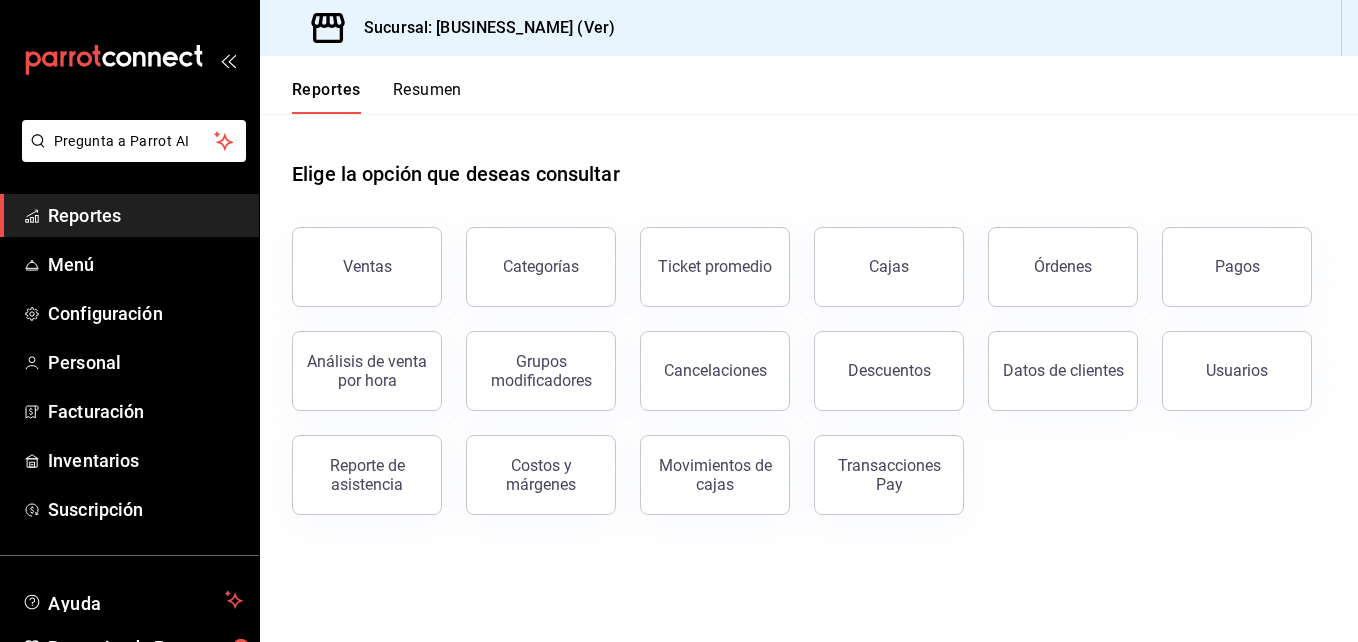click on "Transacciones Pay" at bounding box center (889, 475) 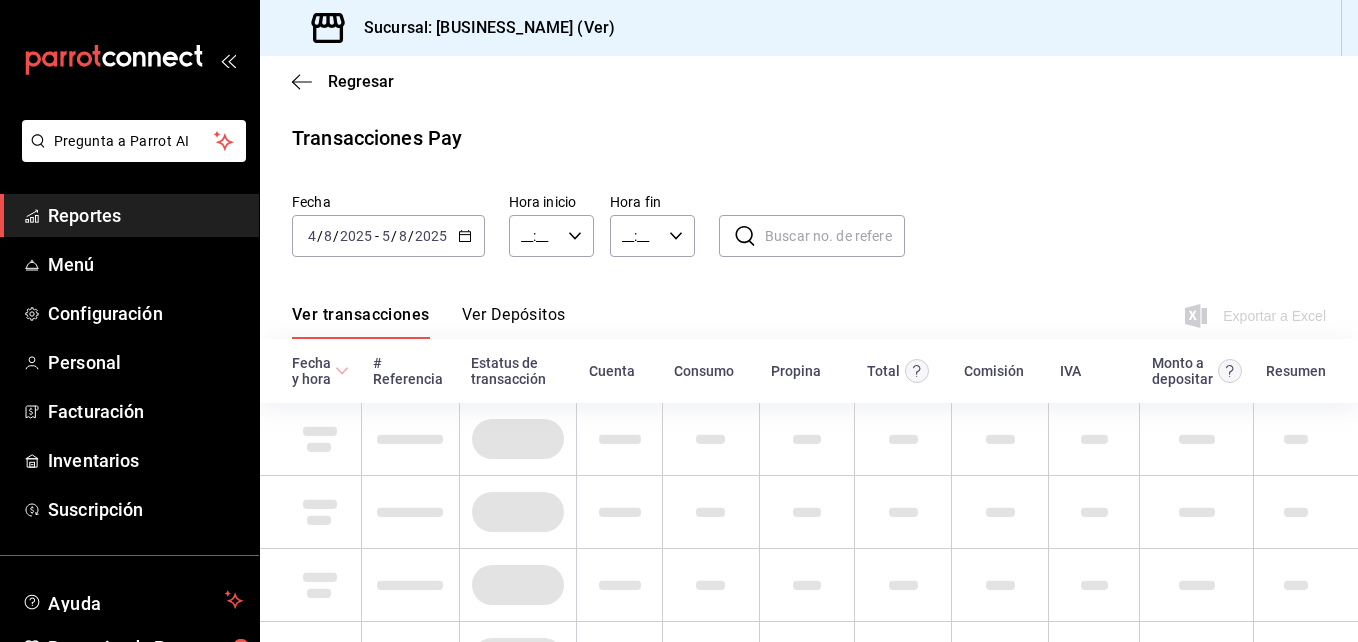 type on "00:00" 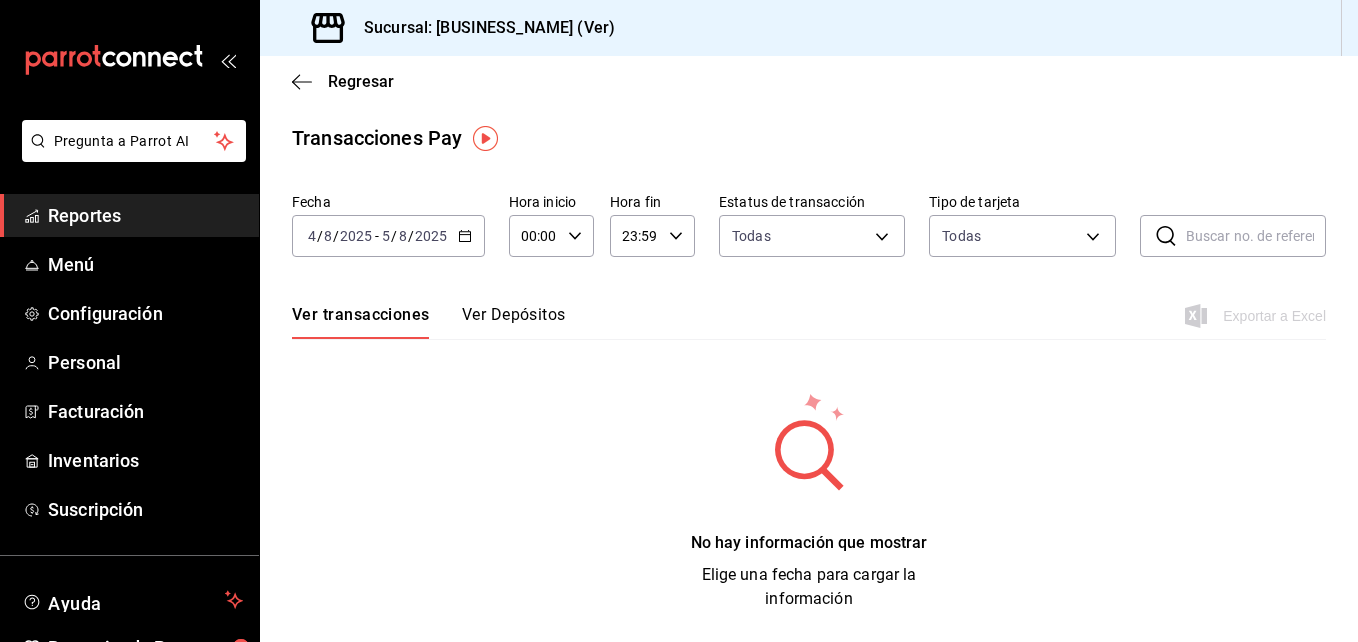 click on "Ver Depósitos" at bounding box center (514, 322) 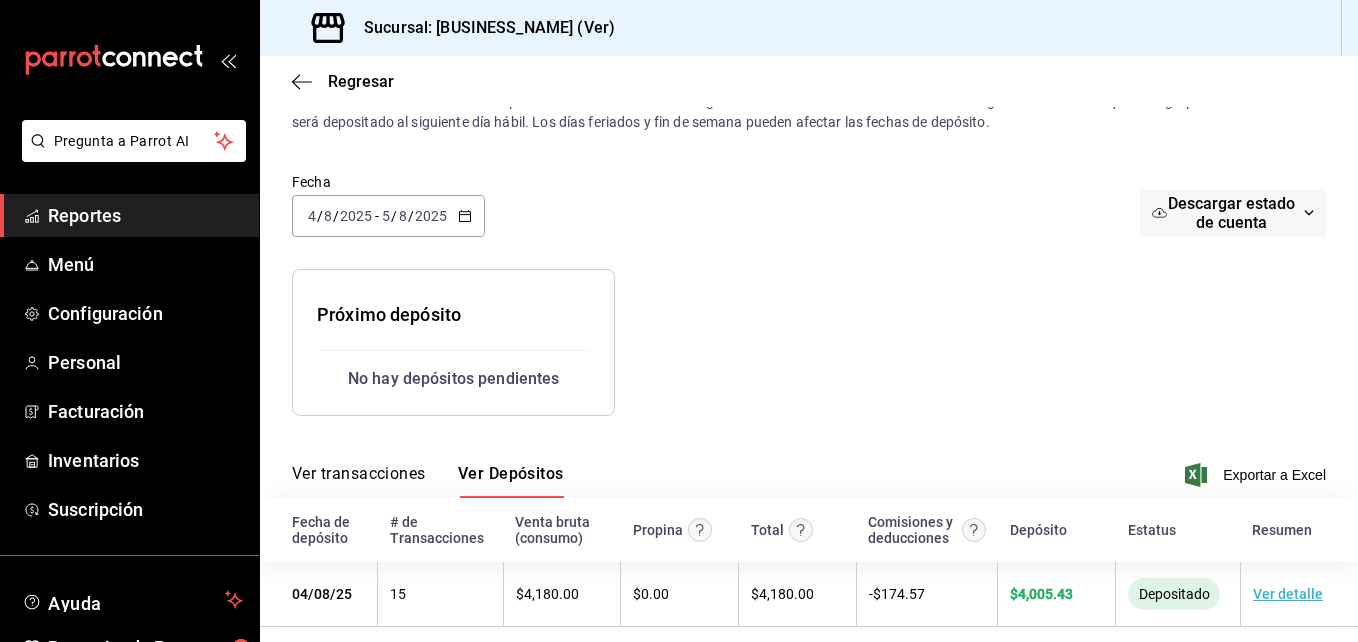 scroll, scrollTop: 81, scrollLeft: 0, axis: vertical 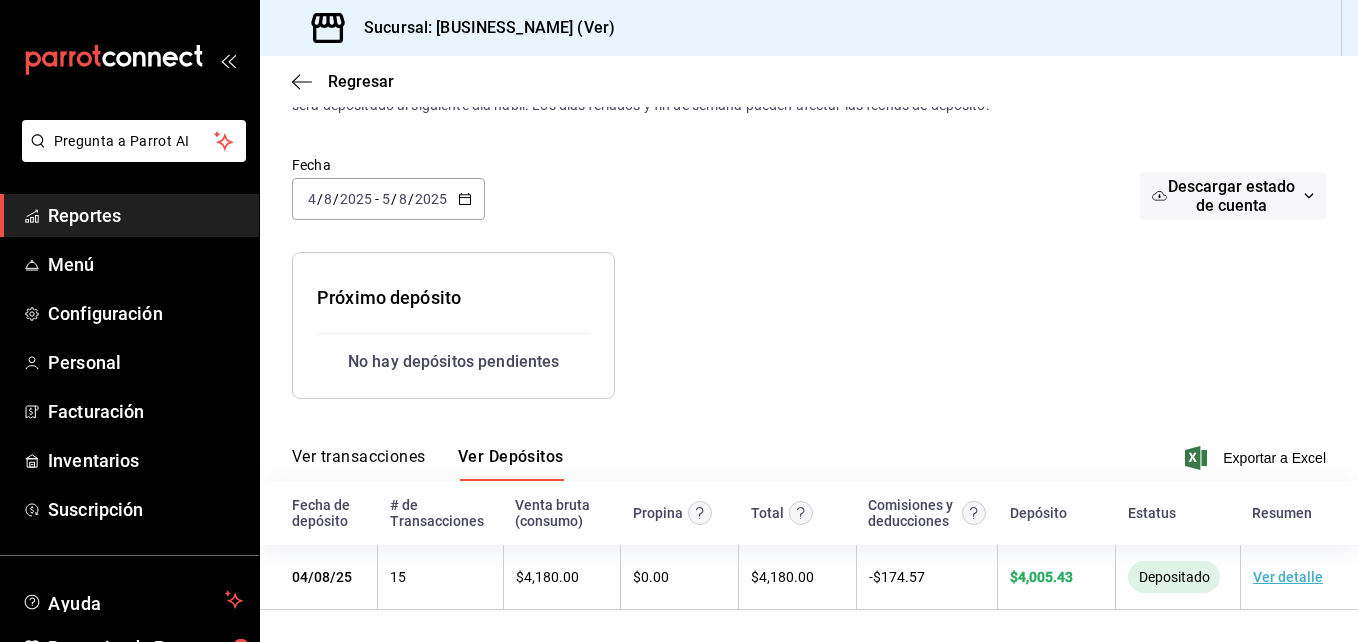 click on "2025-08-04 4 / 8 / 2025 - 2025-08-05 5 / 8 / 2025" at bounding box center (388, 199) 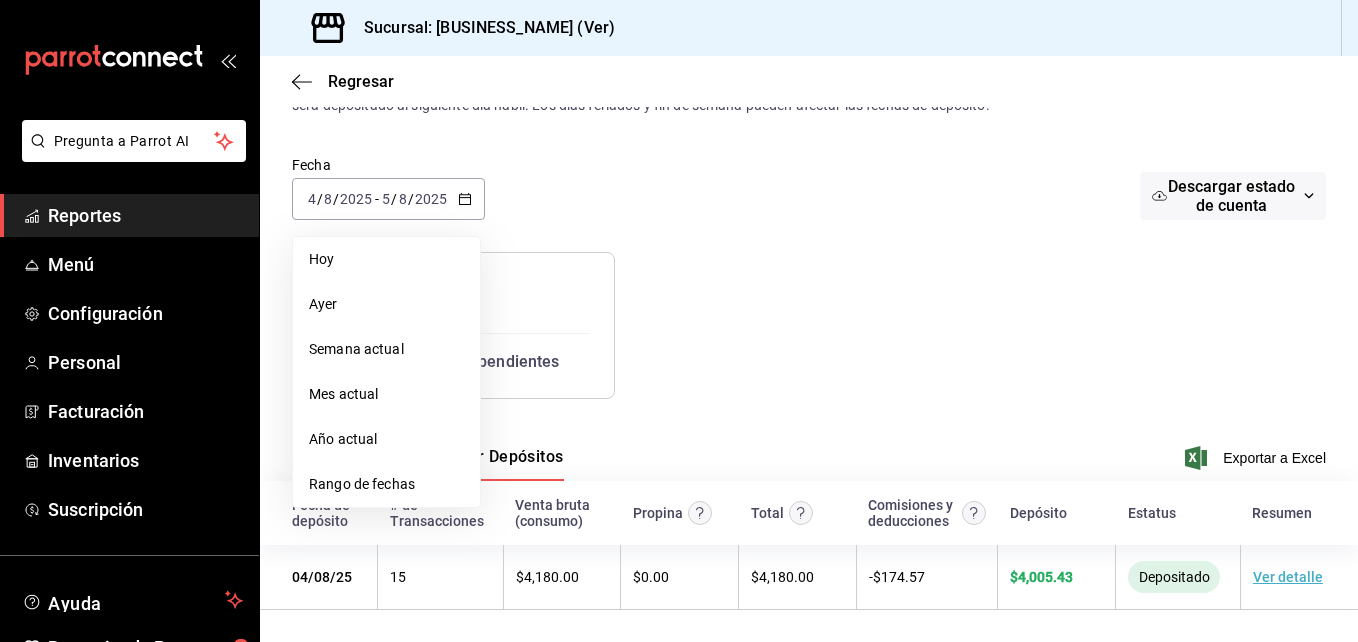 click at bounding box center [881, 309] 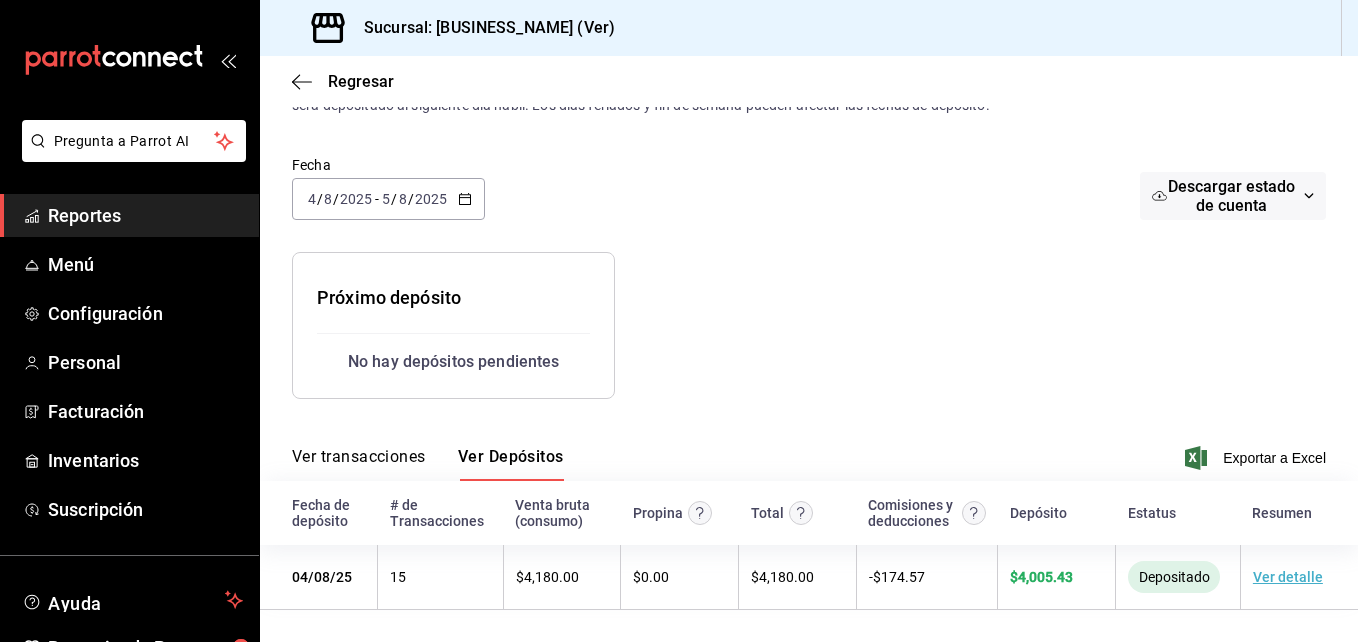 click on "Próximo depósito No hay depósitos pendientes" at bounding box center (437, 309) 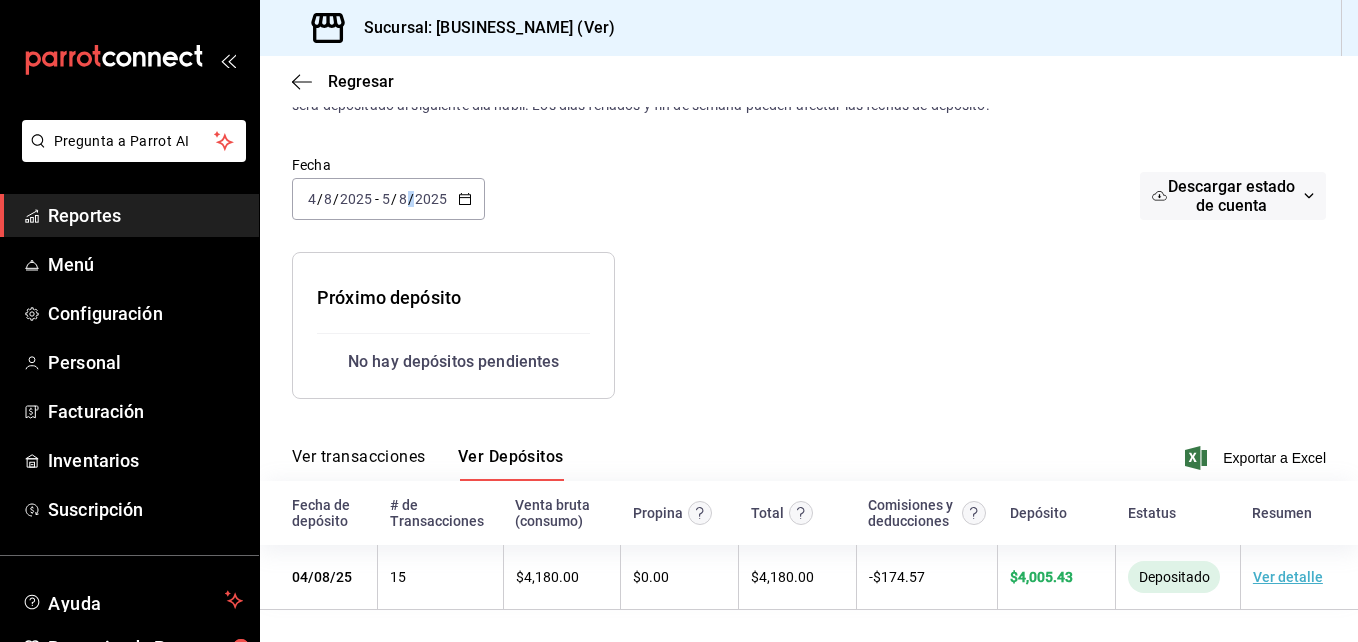 click on "/" at bounding box center (411, 199) 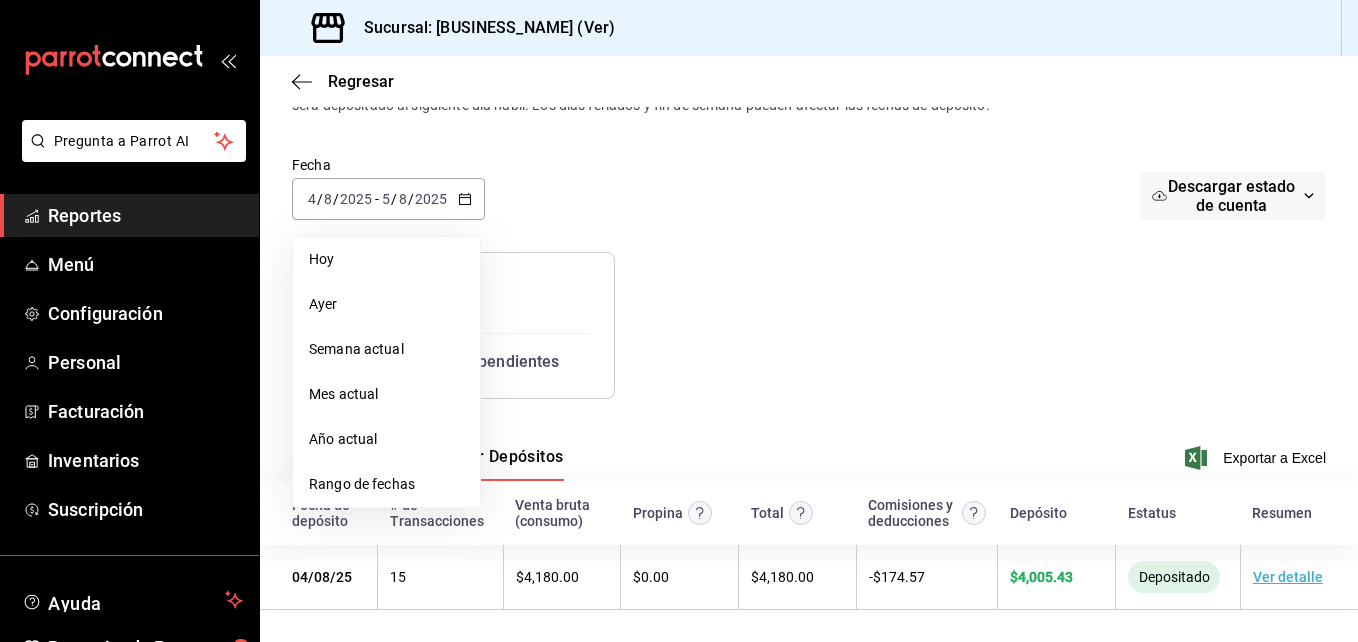 click at bounding box center [881, 309] 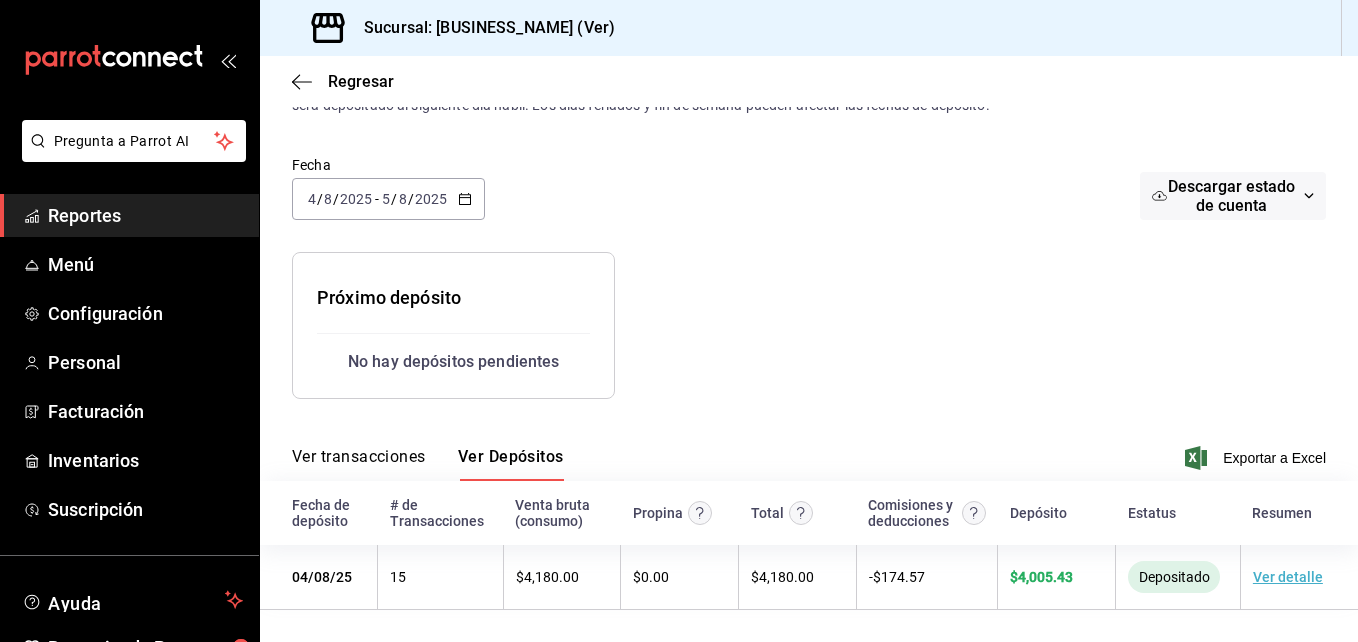 click on "/" at bounding box center [411, 199] 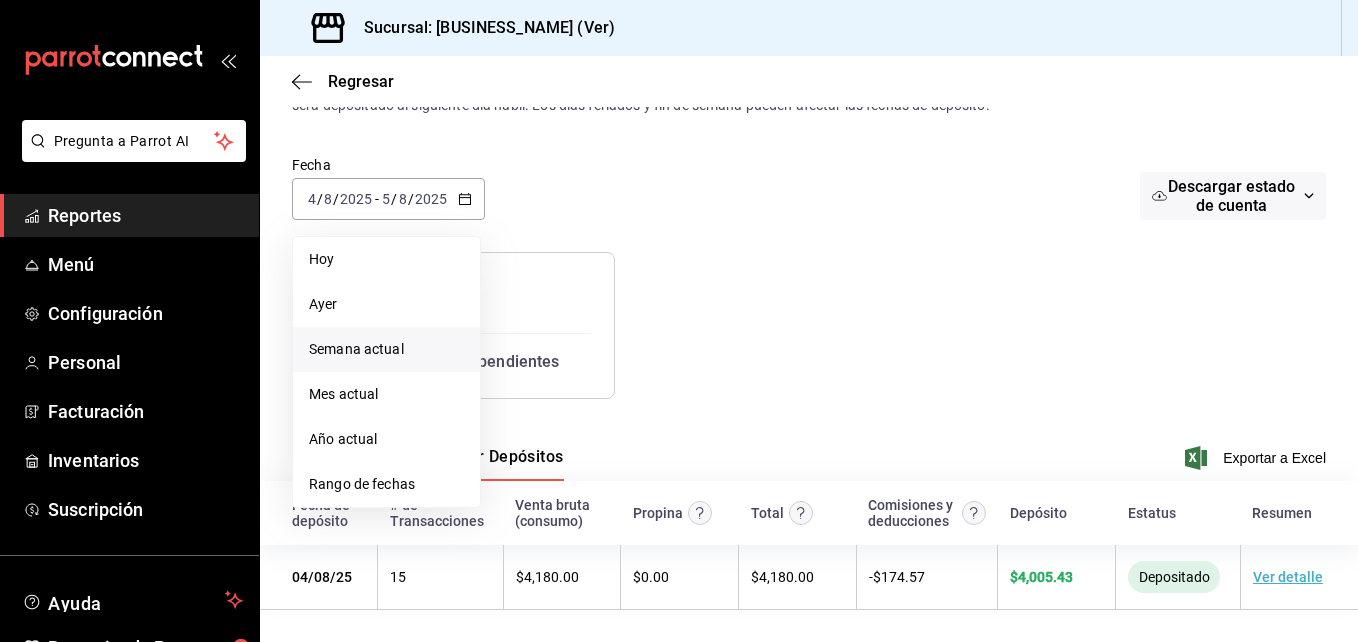 click on "Semana actual" at bounding box center (386, 349) 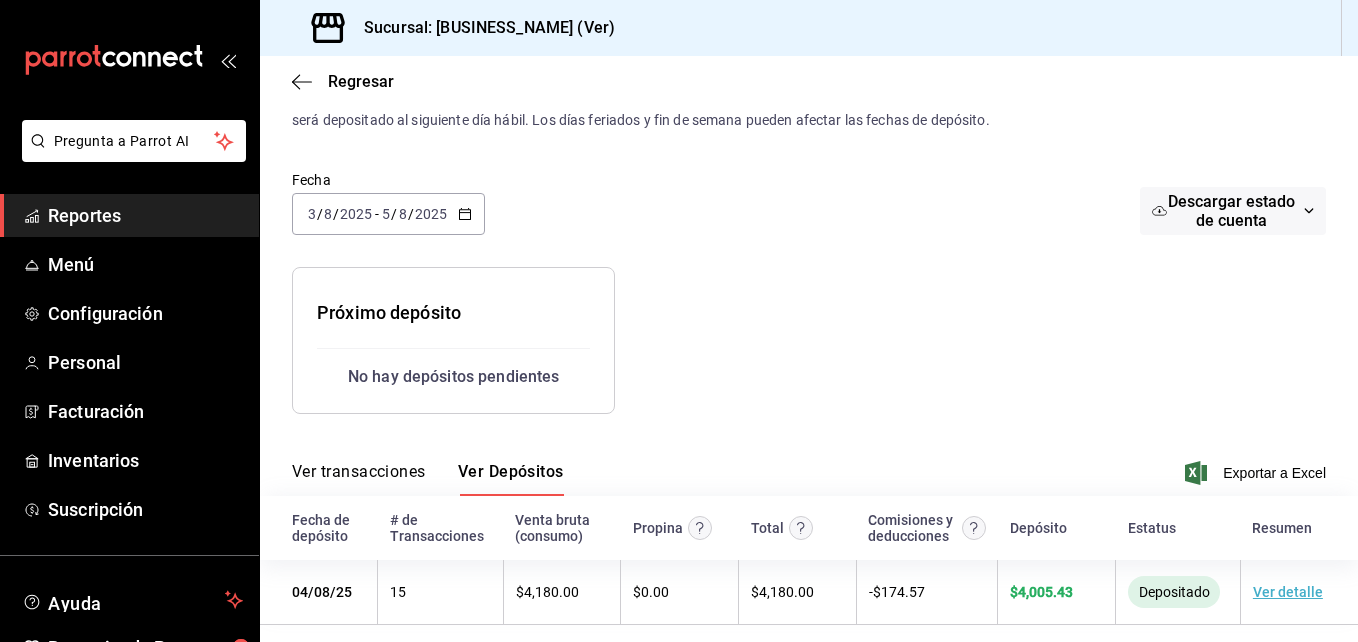 scroll, scrollTop: 81, scrollLeft: 0, axis: vertical 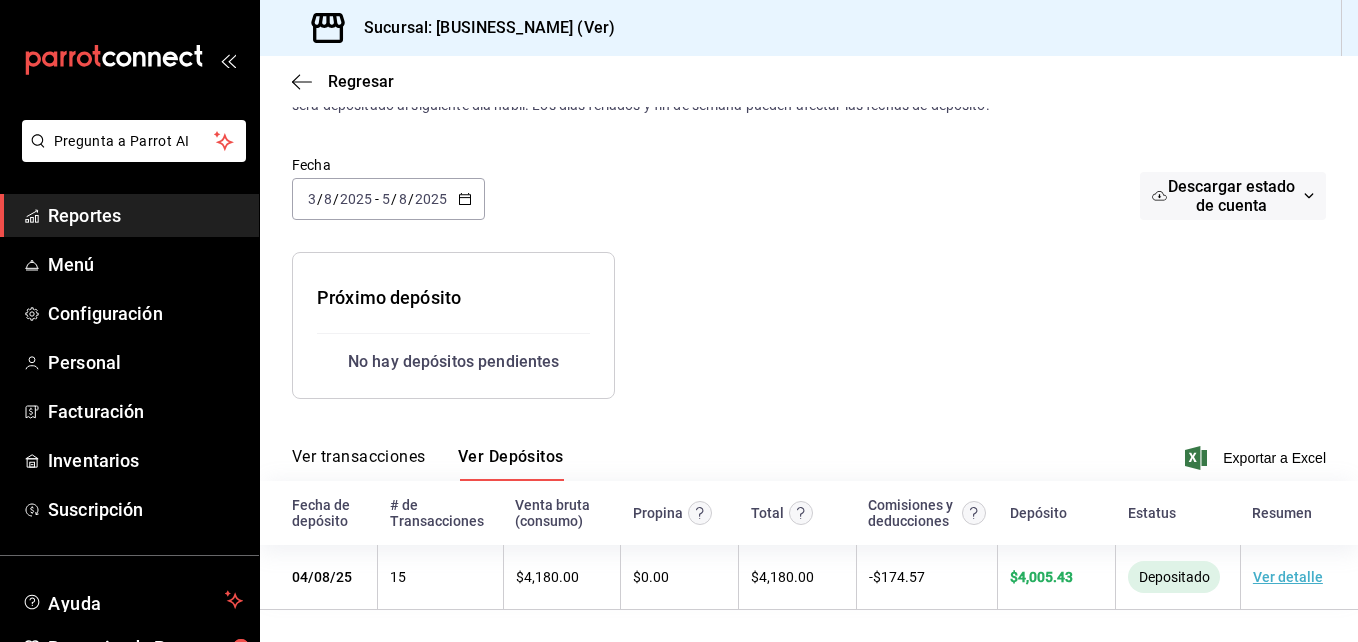 click on "Fecha" at bounding box center [388, 165] 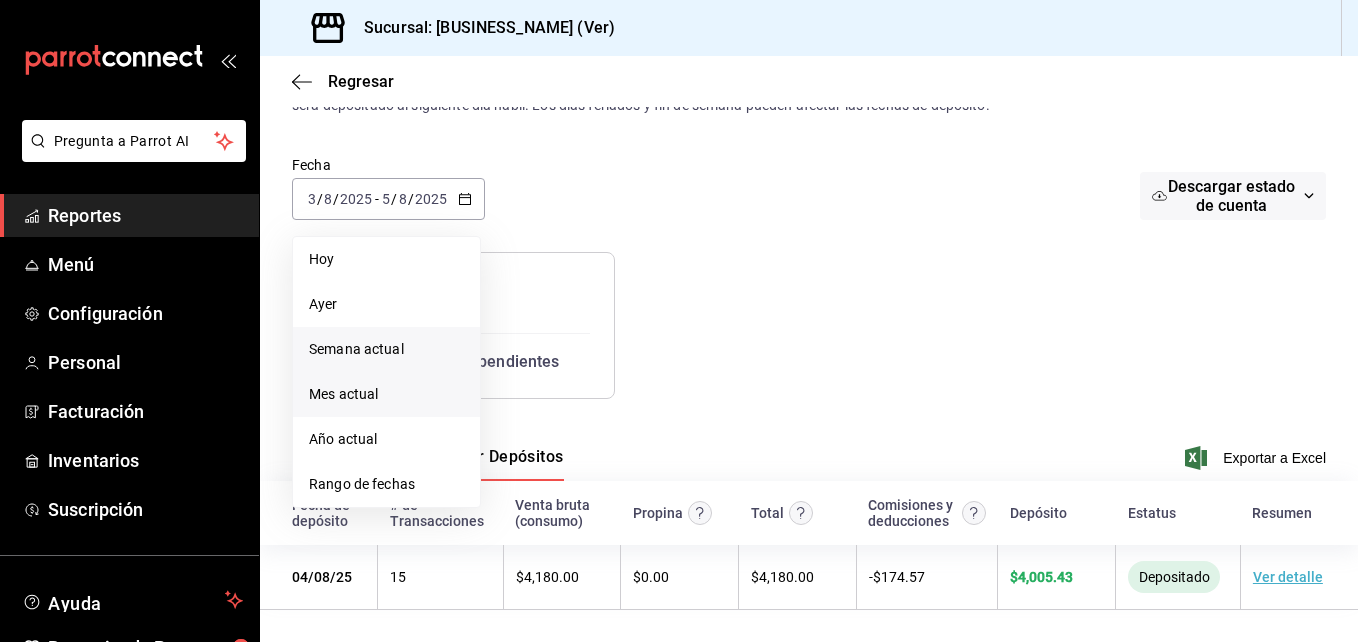 click on "Mes actual" at bounding box center (386, 394) 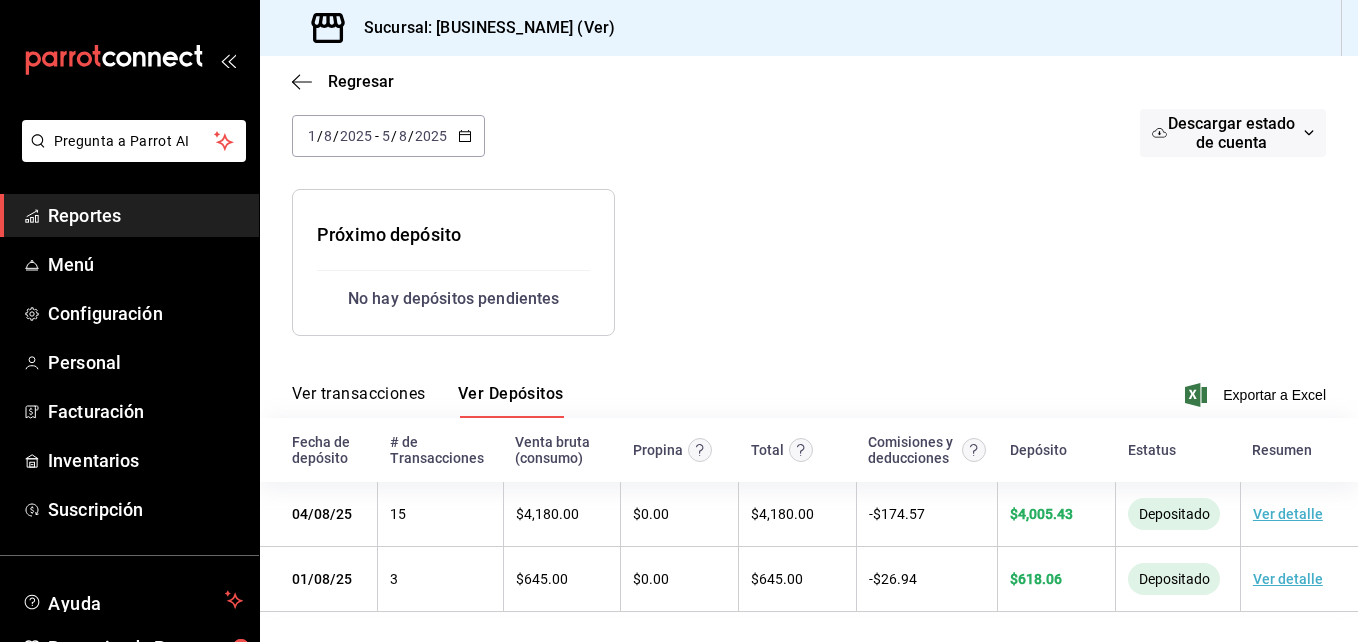 scroll, scrollTop: 146, scrollLeft: 0, axis: vertical 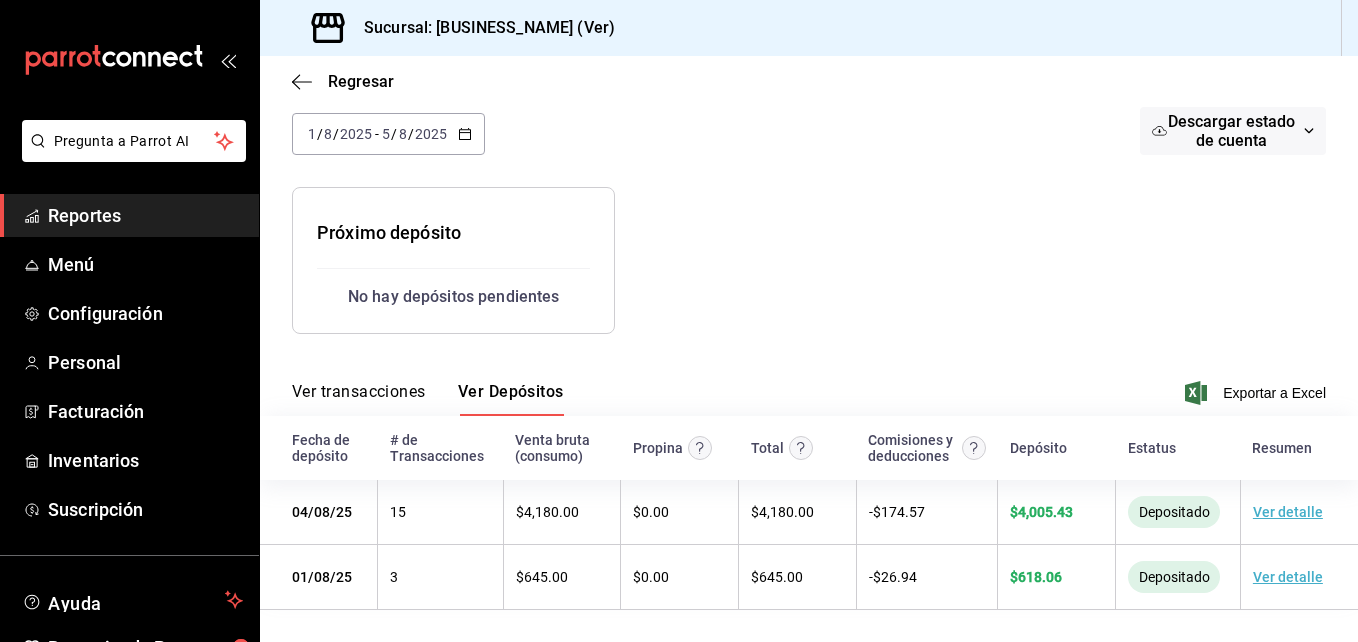 click on "Reportes" at bounding box center (145, 215) 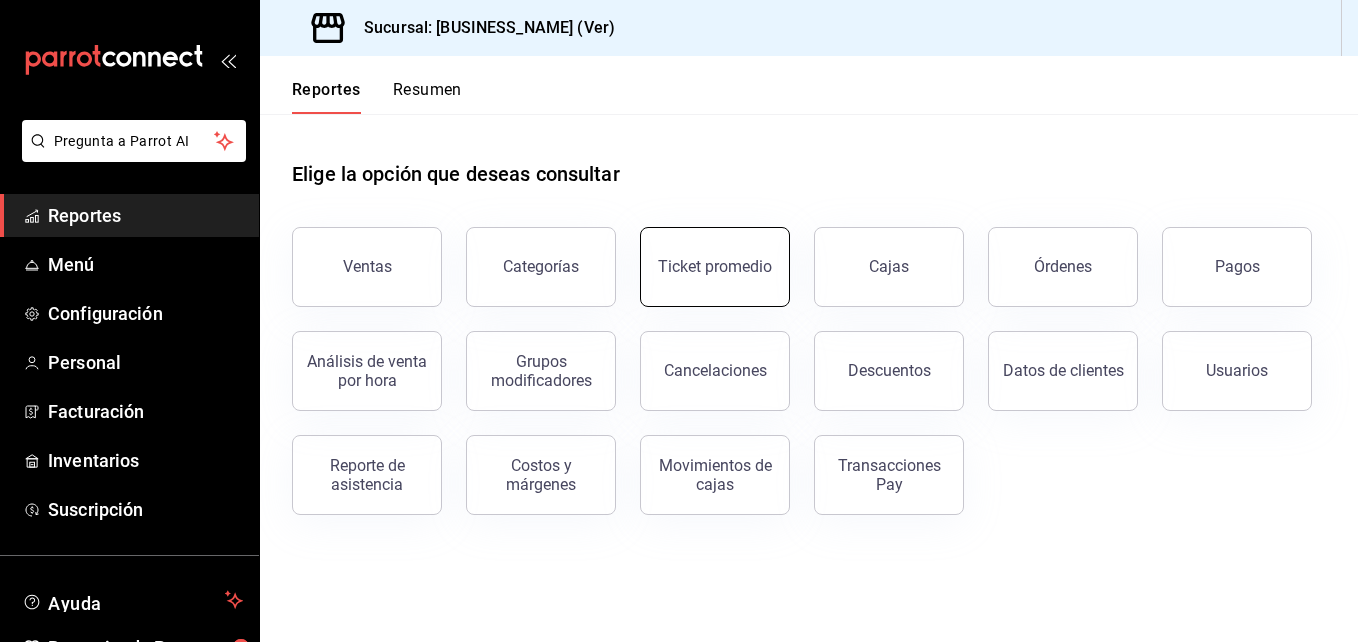 click on "Ticket promedio" at bounding box center [715, 267] 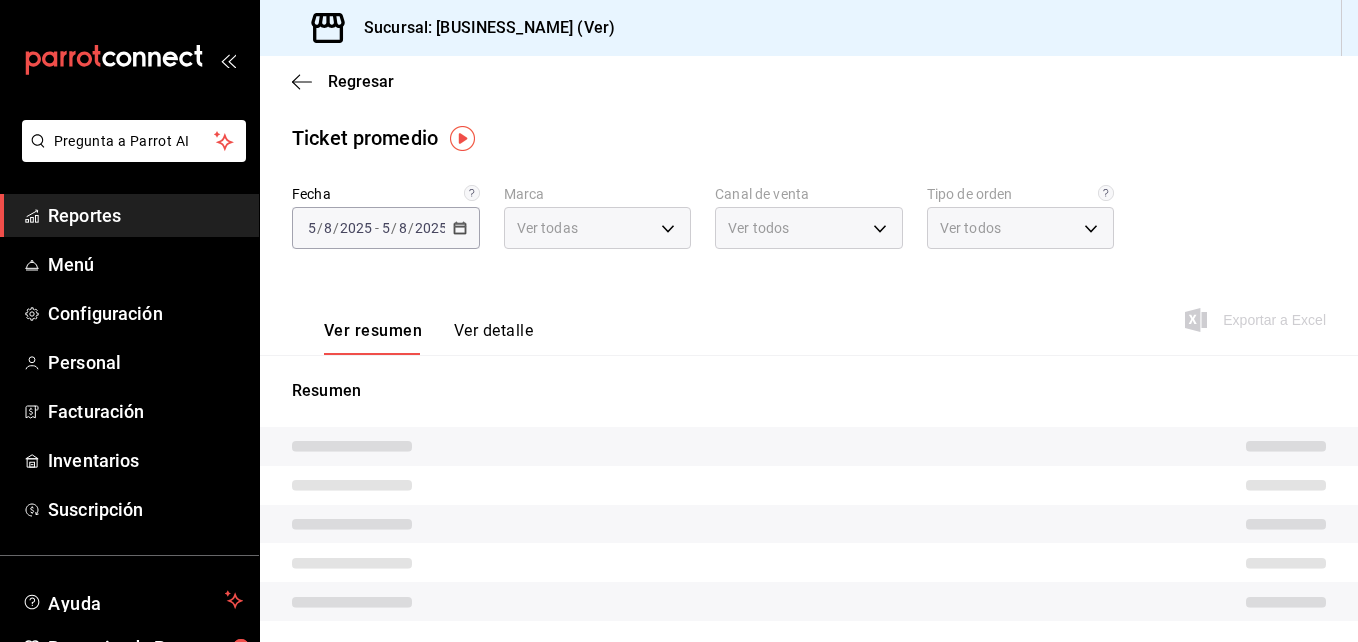 type on "b6b41d97-270f-47d3-a7bf-c38d64d4047c" 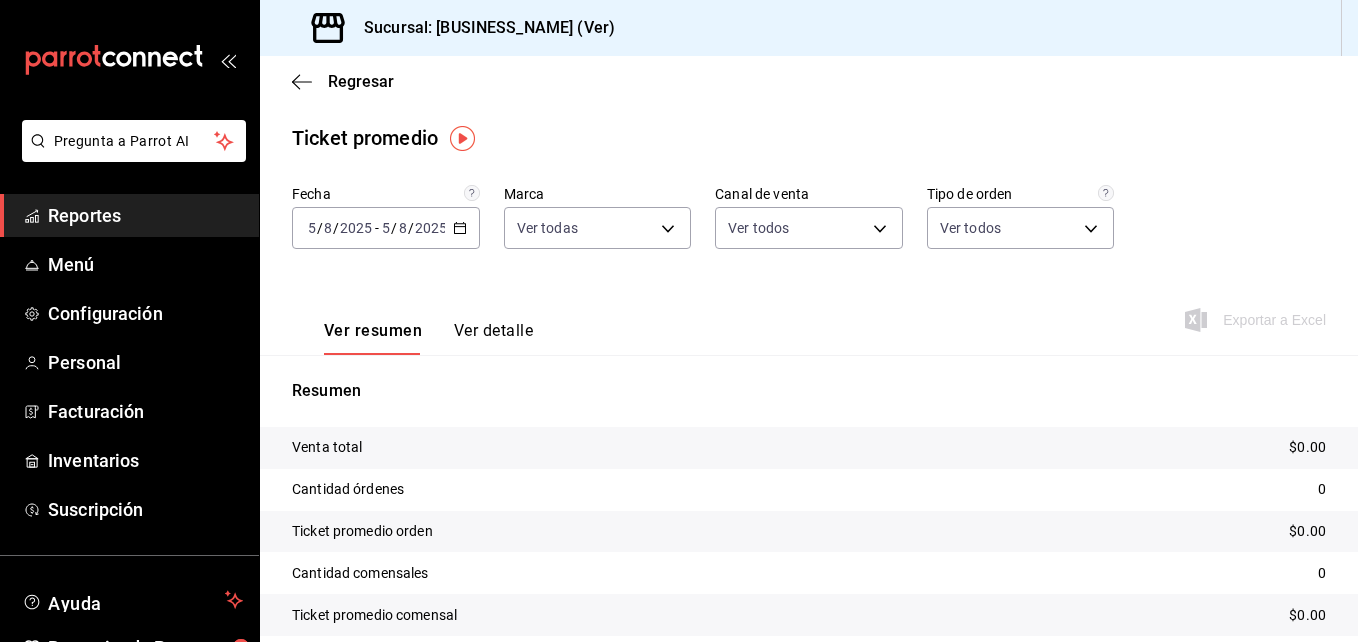 click on "/" at bounding box center (394, 228) 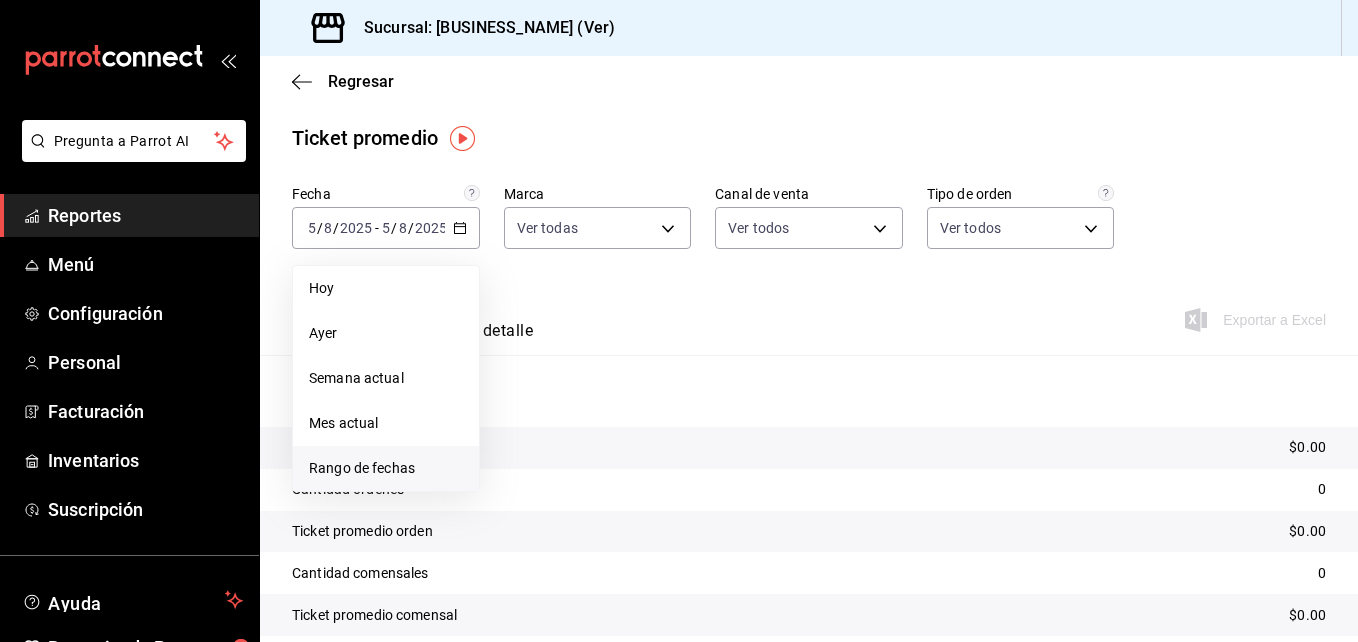 click on "Rango de fechas" at bounding box center [386, 468] 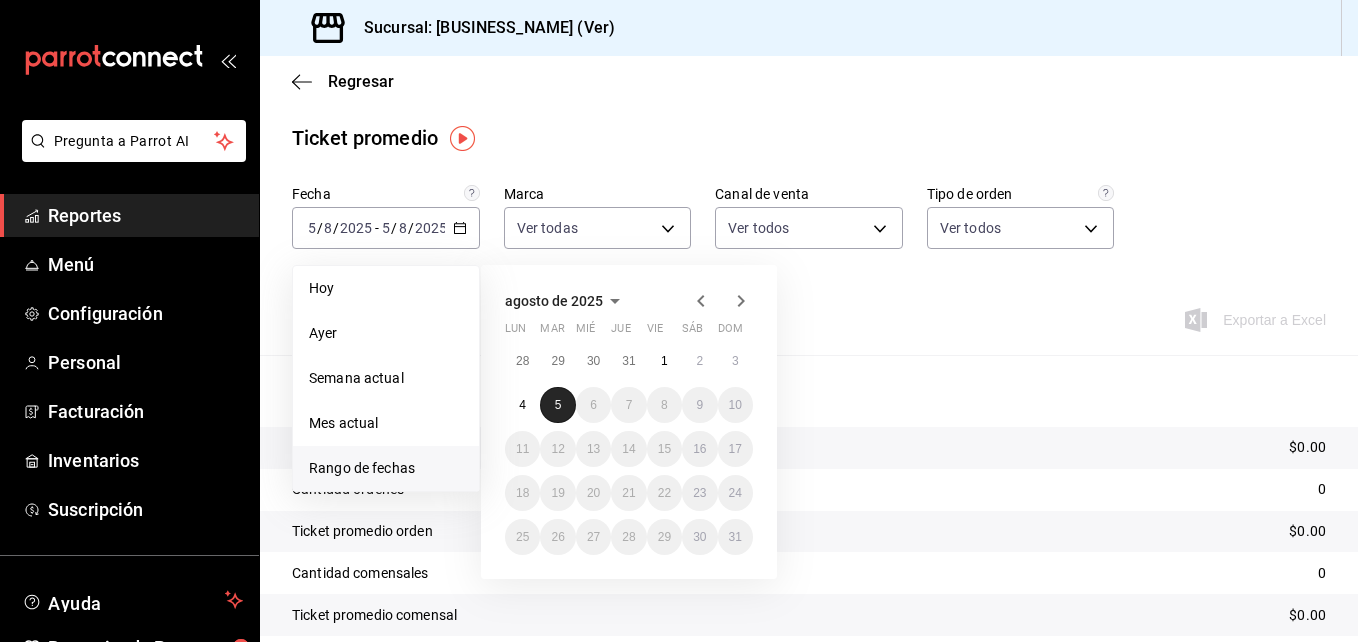 click on "5" at bounding box center [557, 405] 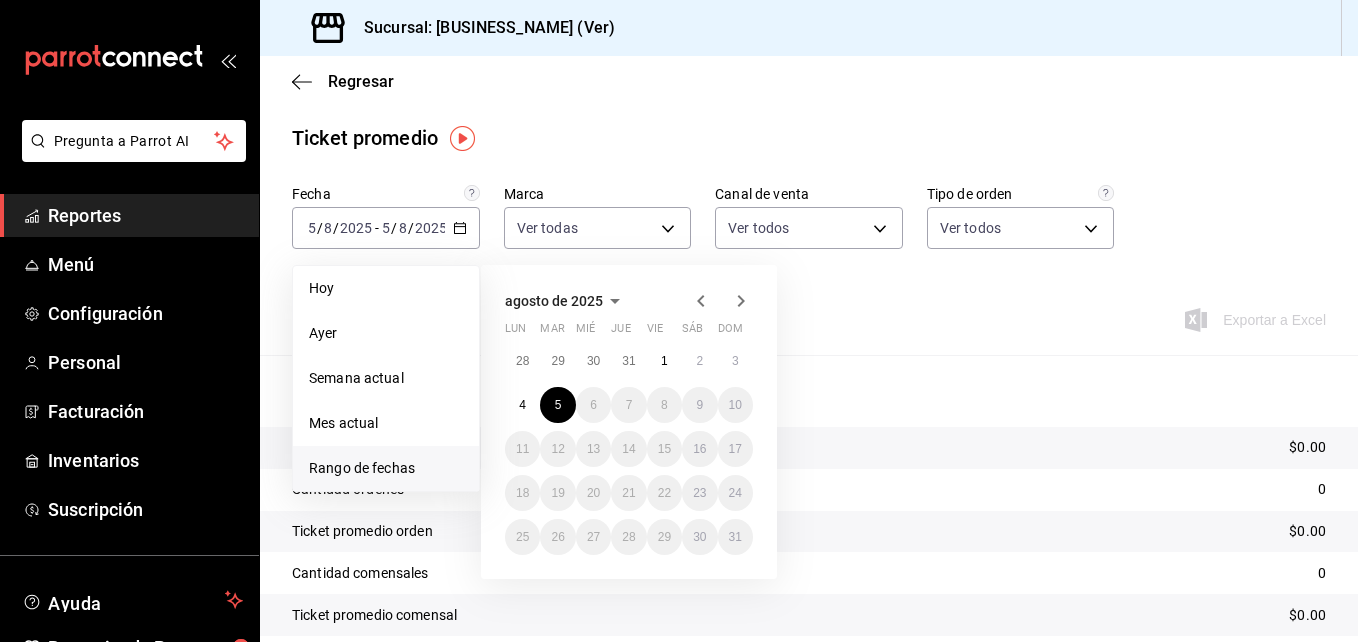 click 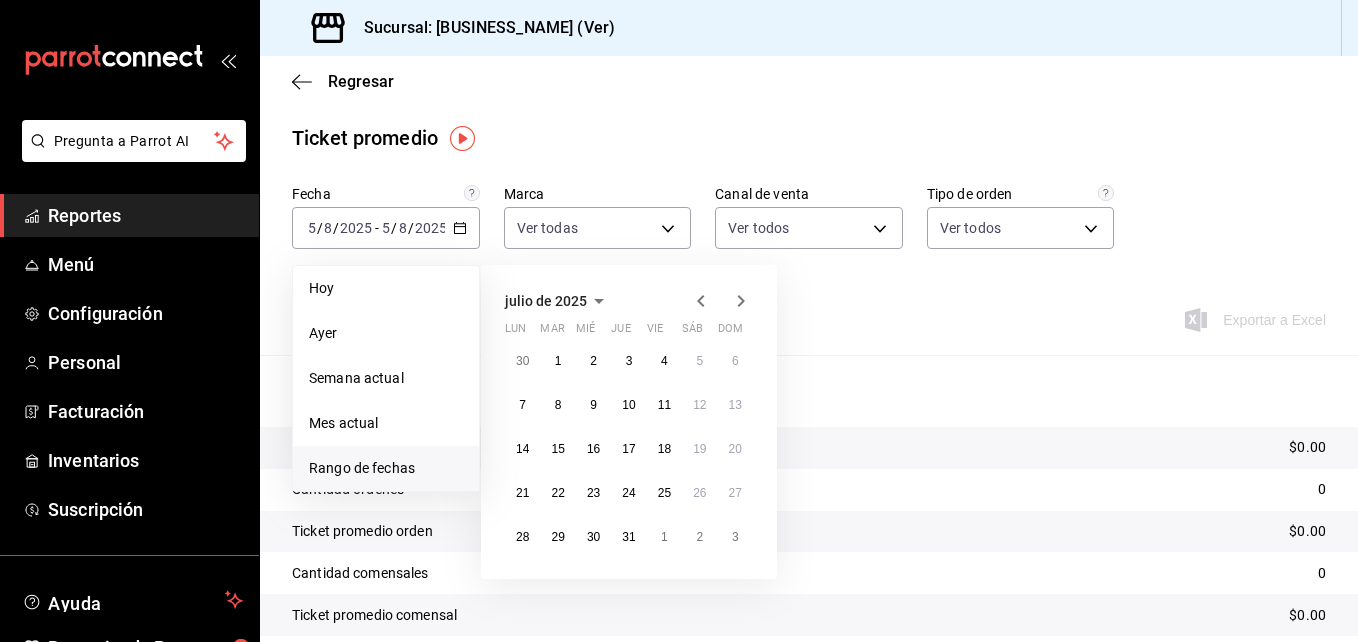 click 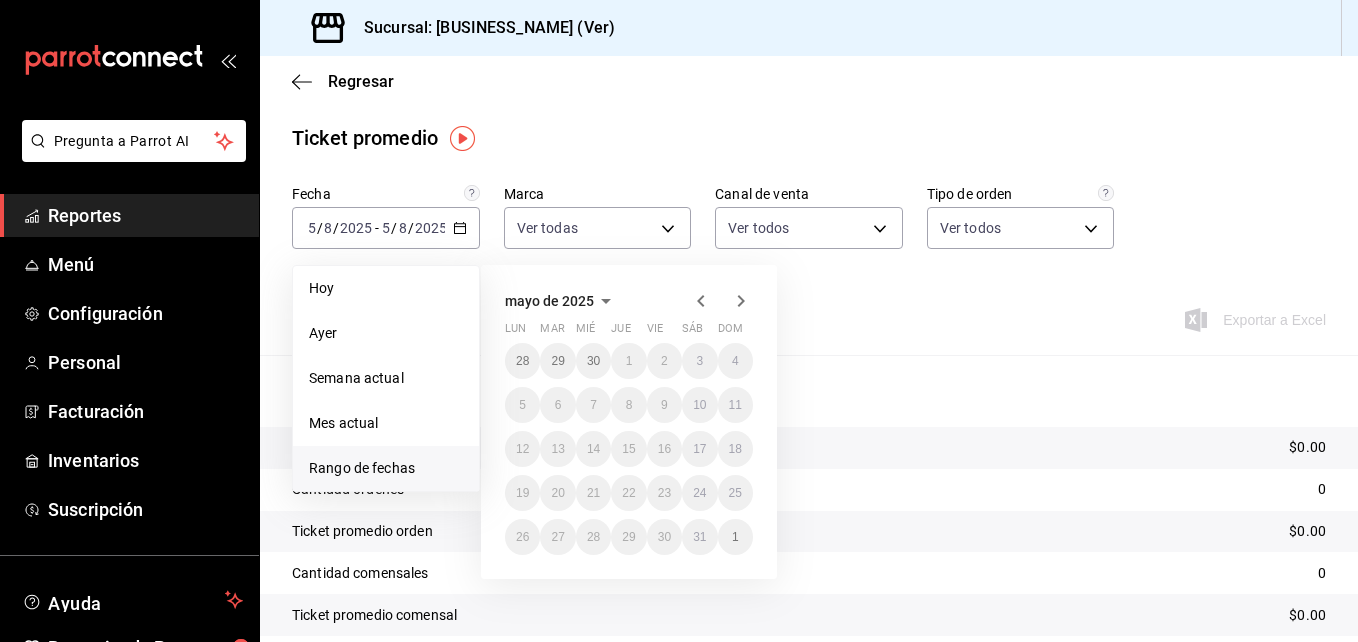 click 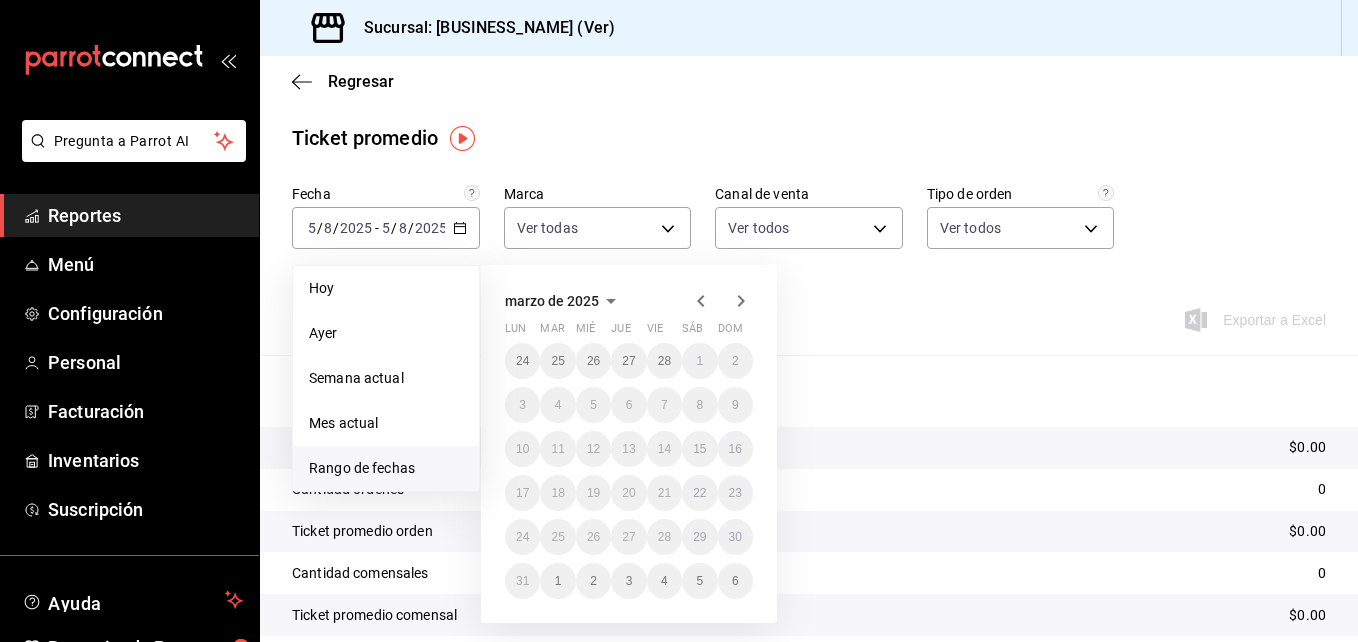 click 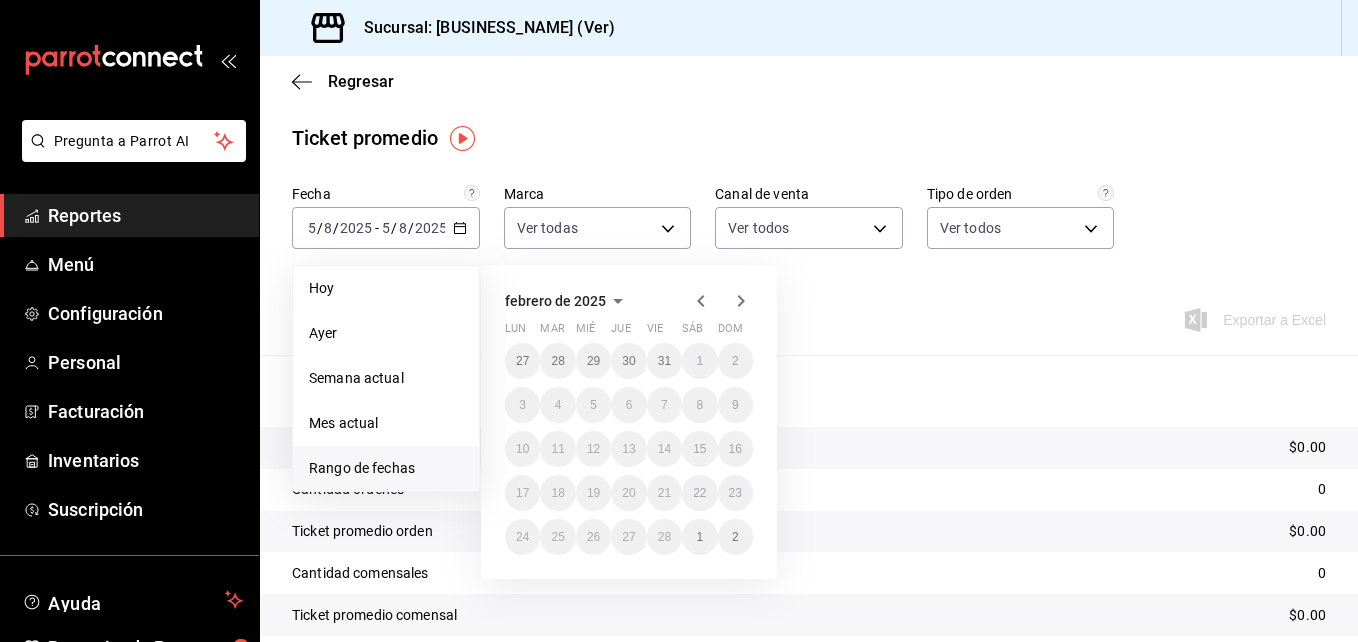 click 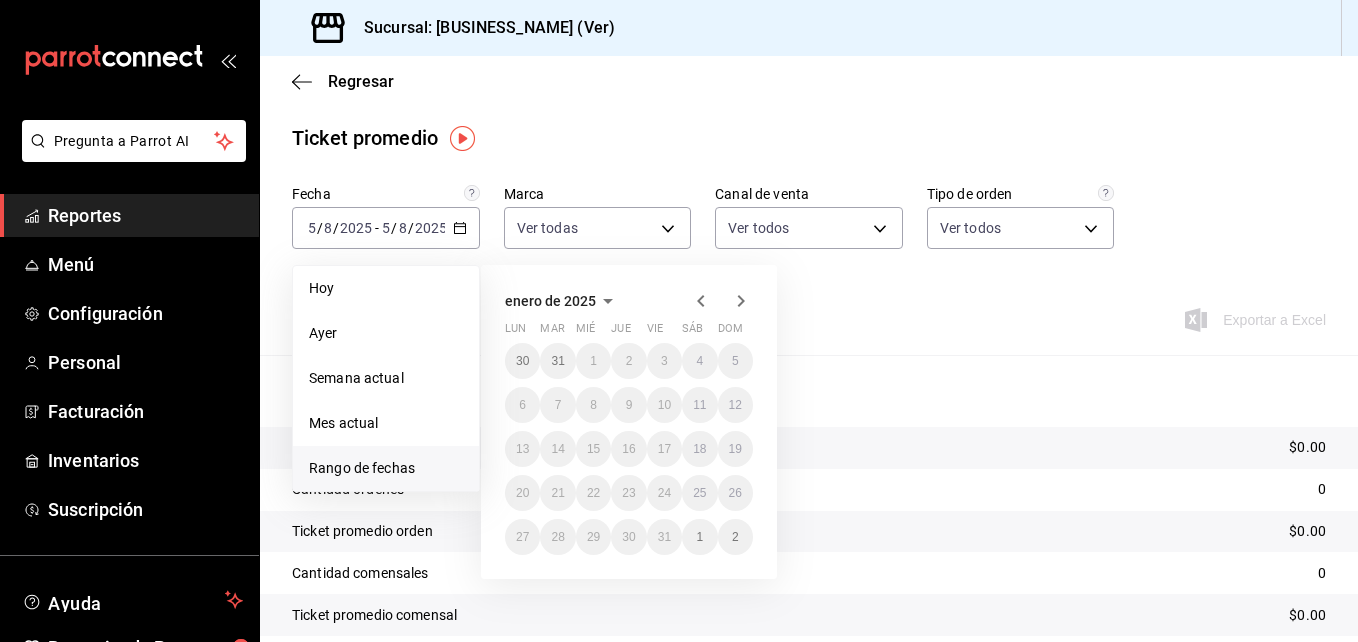 click 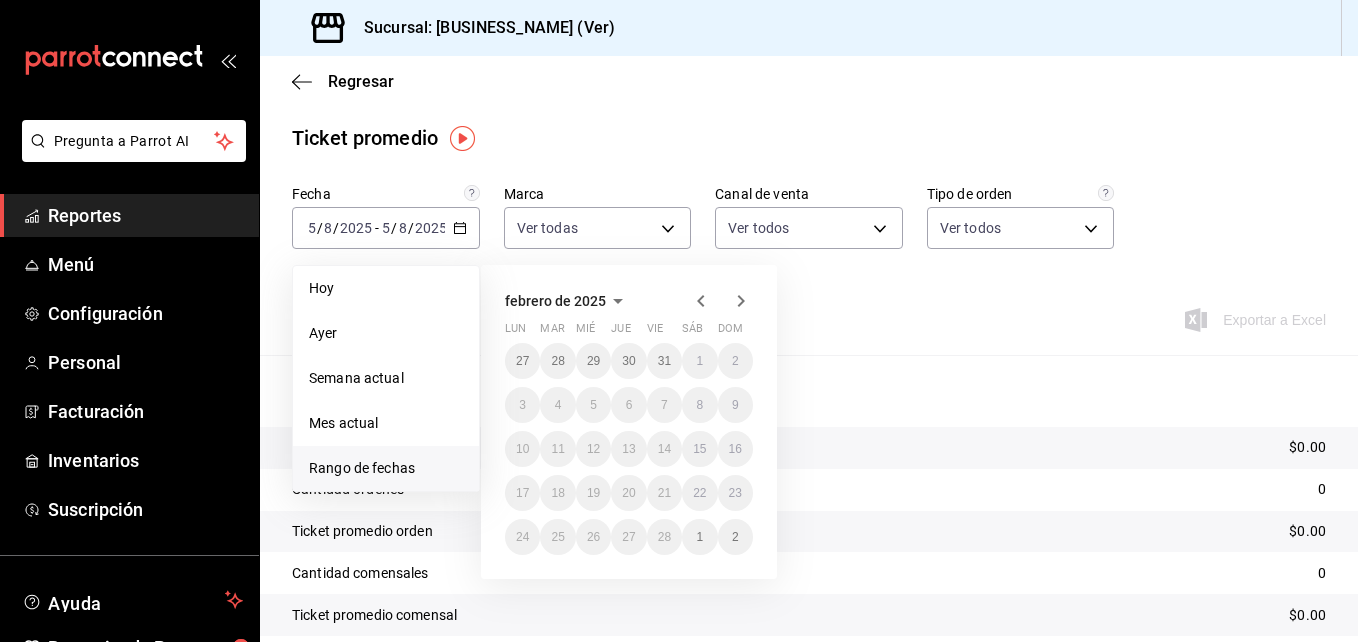 click 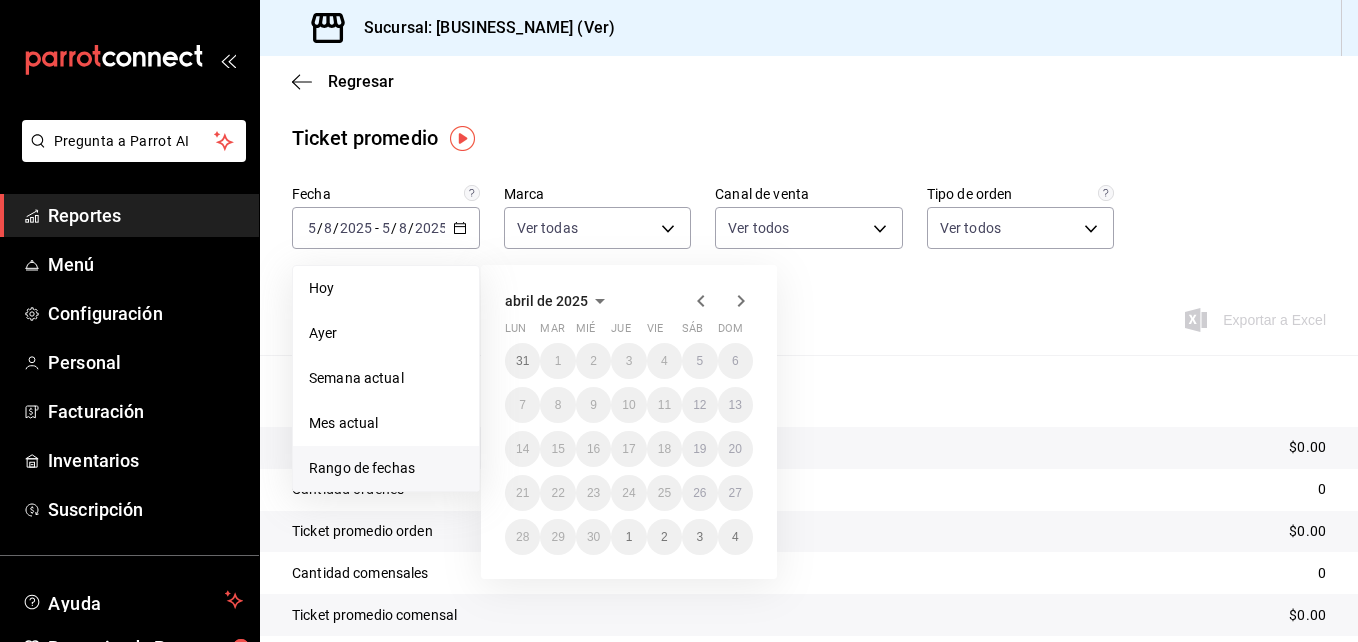 click 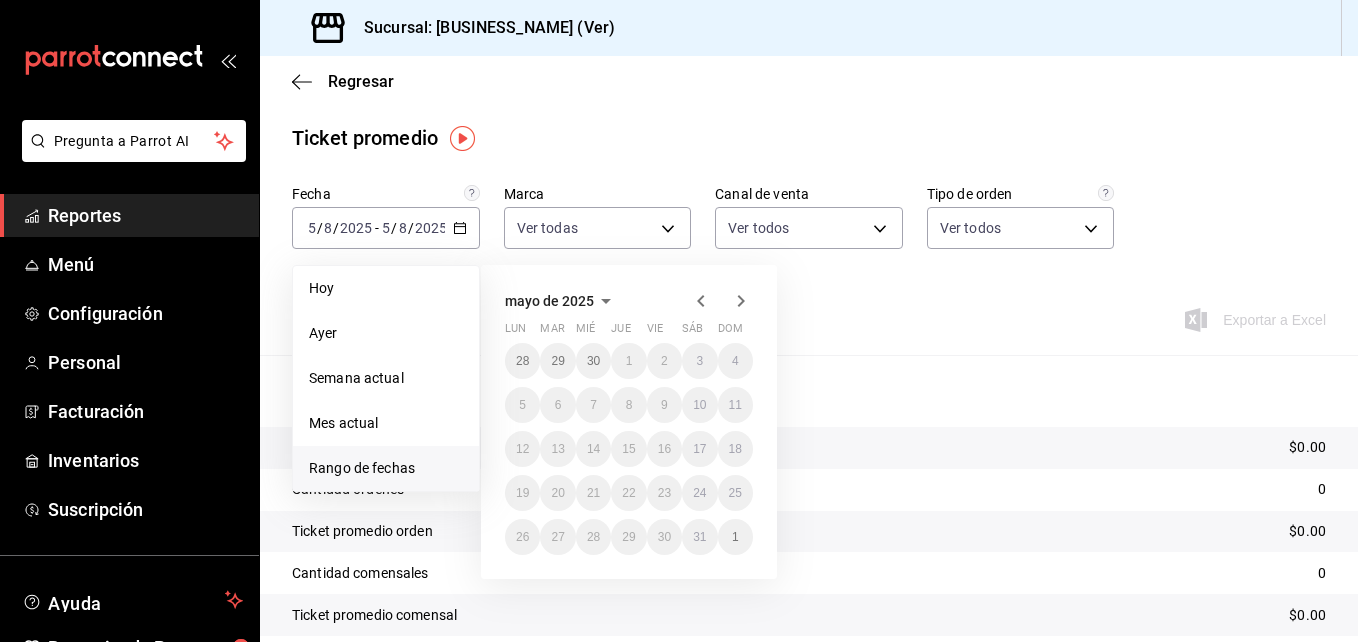 click 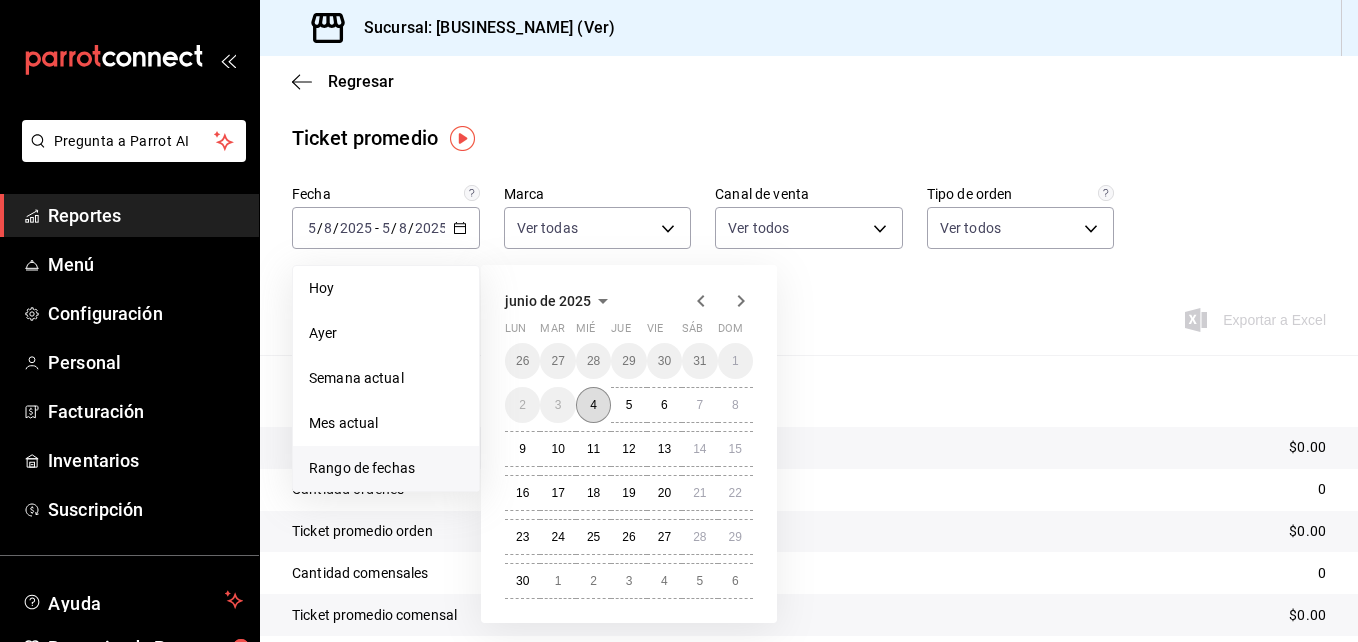 click on "4" at bounding box center (593, 405) 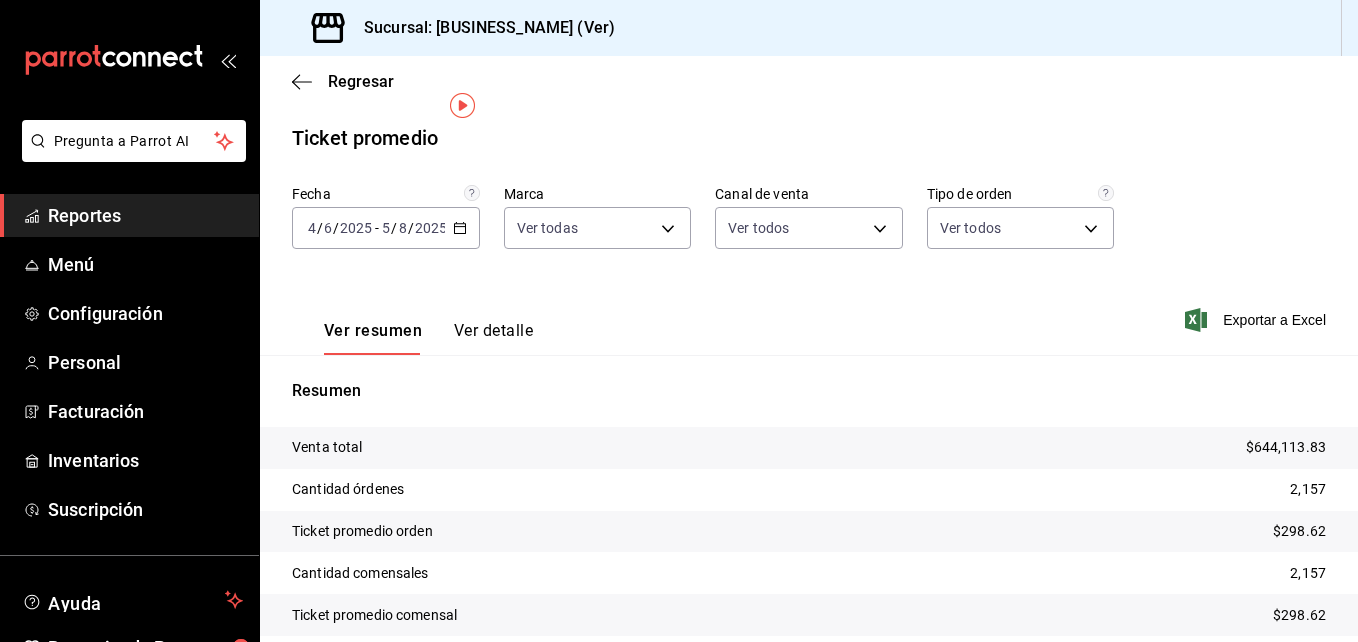 scroll, scrollTop: 82, scrollLeft: 0, axis: vertical 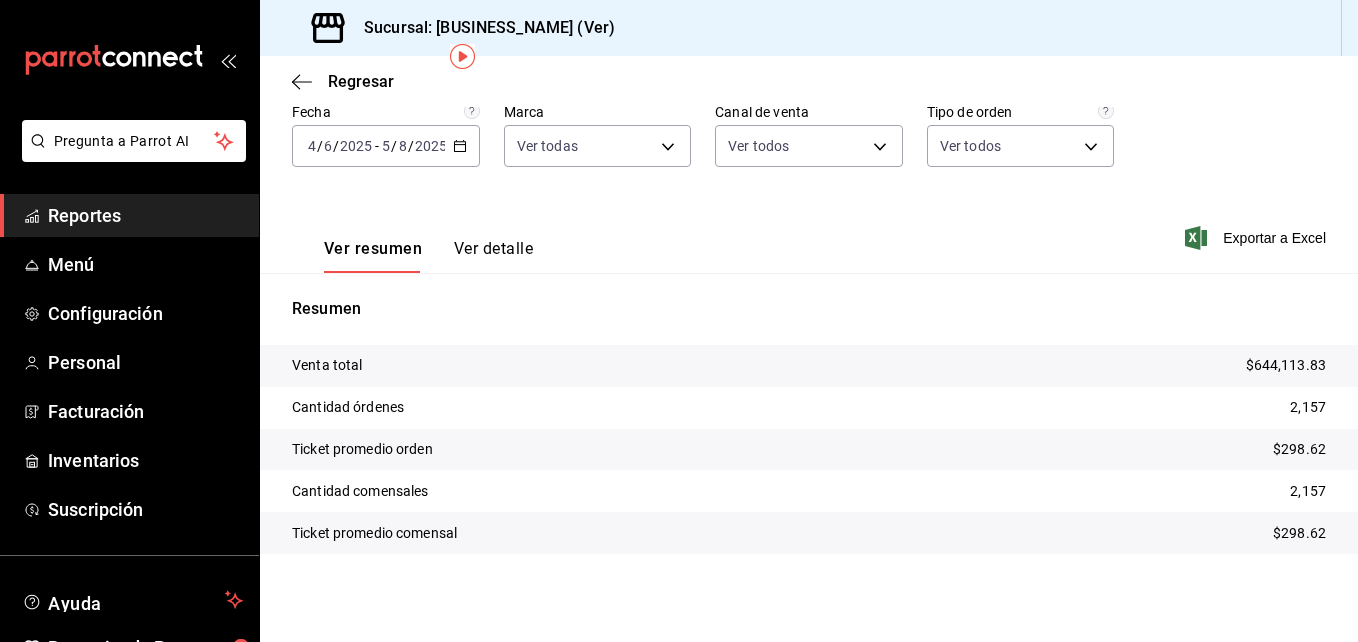 click on "Reportes" at bounding box center [145, 215] 